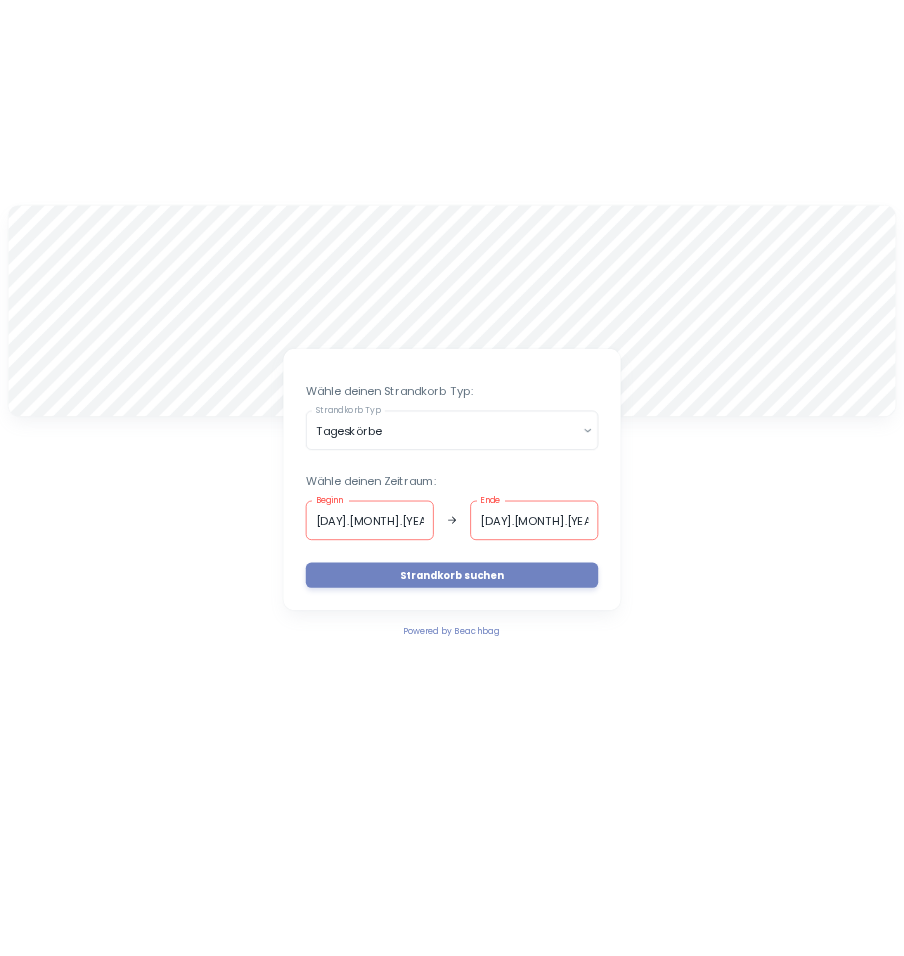scroll, scrollTop: 0, scrollLeft: 0, axis: both 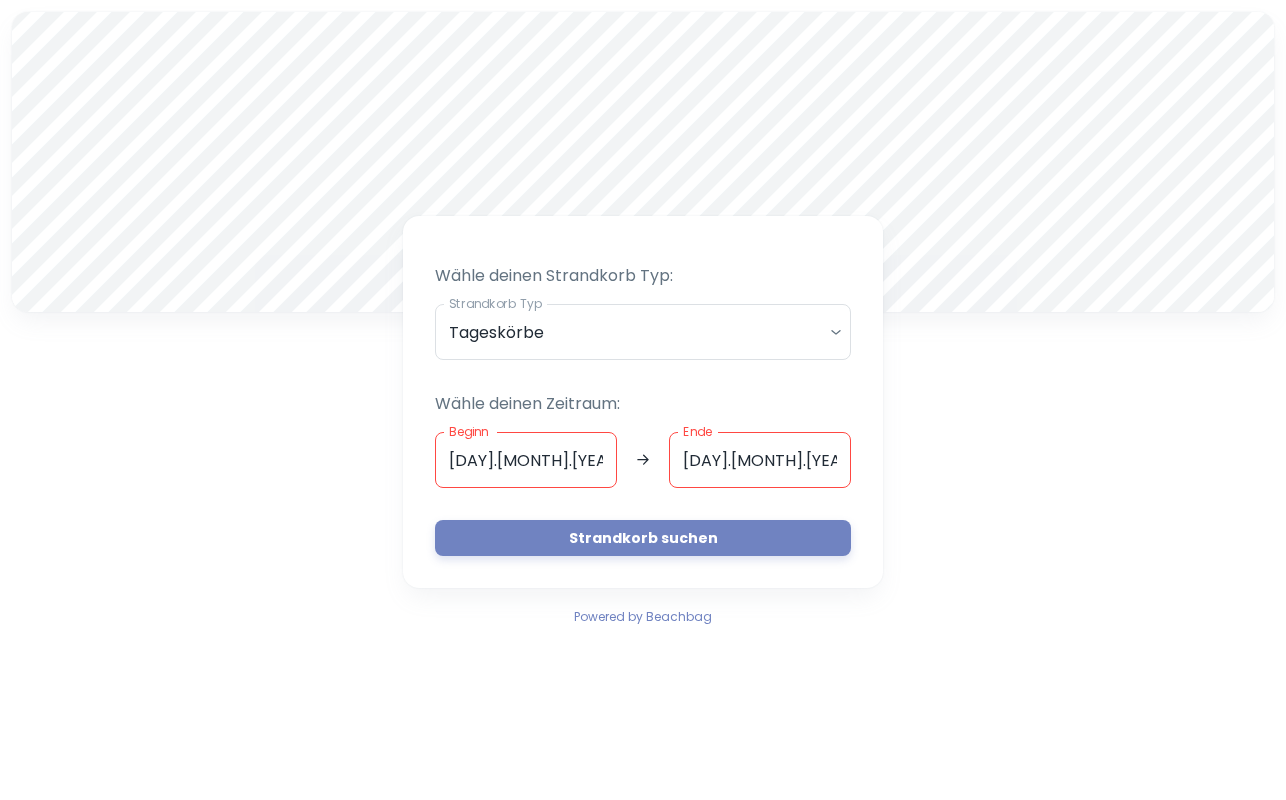 click on "[DAY].[MONTH].[YEAR]" at bounding box center (526, 460) 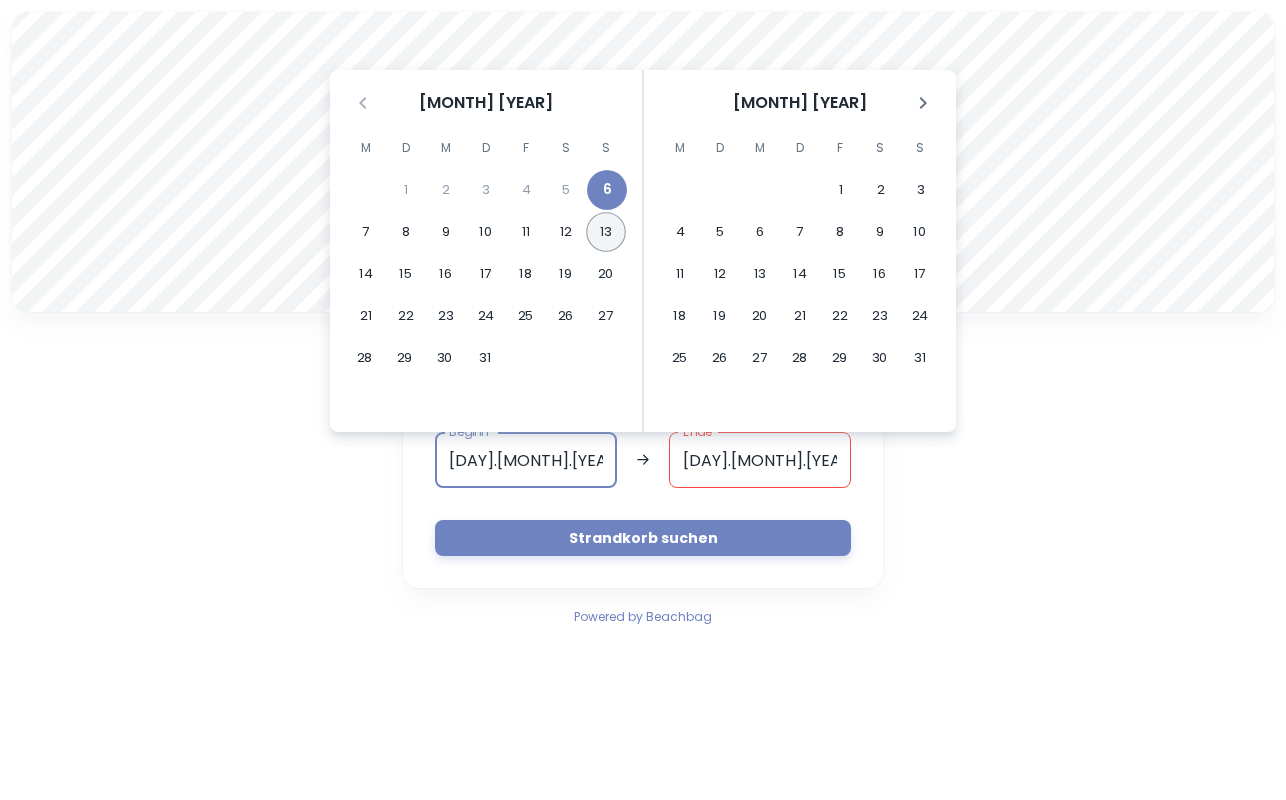 click on "13" at bounding box center (446, 190) 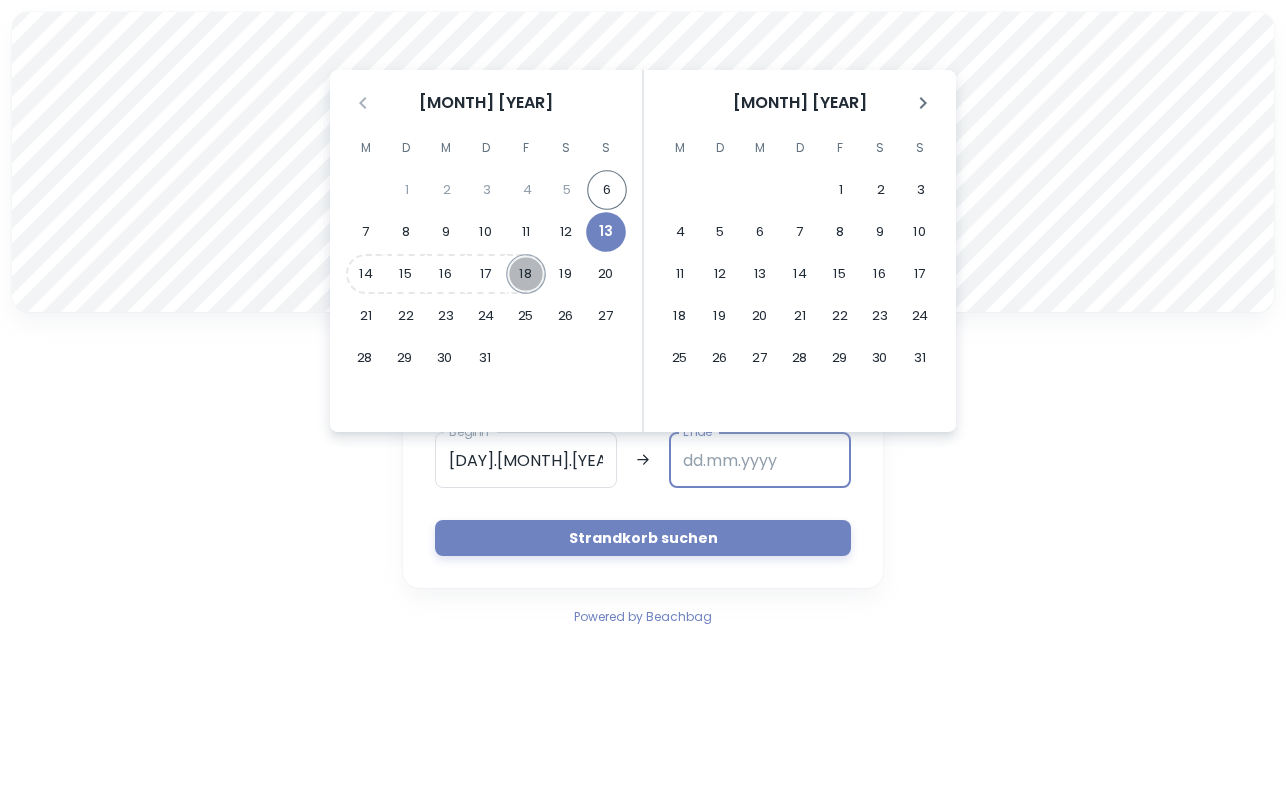 click on "18" at bounding box center [526, 274] 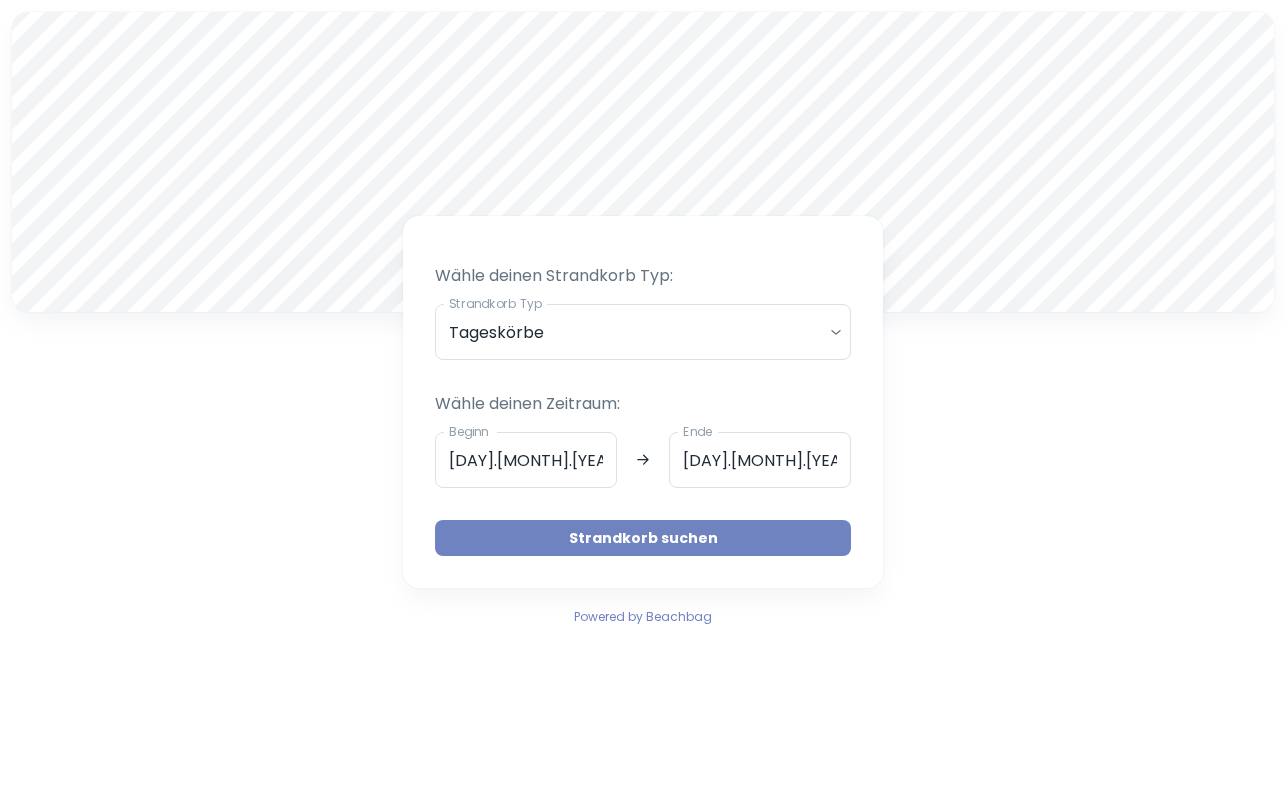 click on "Strandkorb suchen" at bounding box center [643, 538] 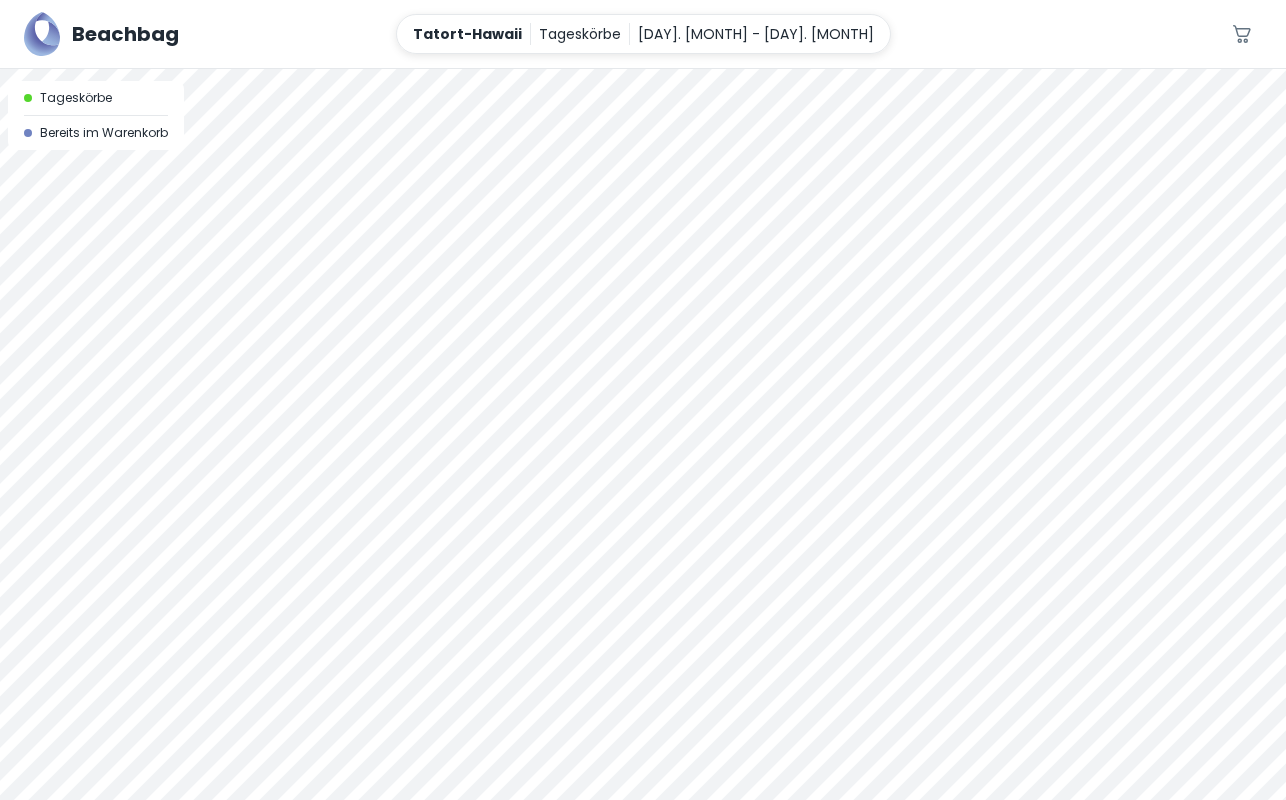 drag, startPoint x: 708, startPoint y: 454, endPoint x: 616, endPoint y: 434, distance: 94.14882 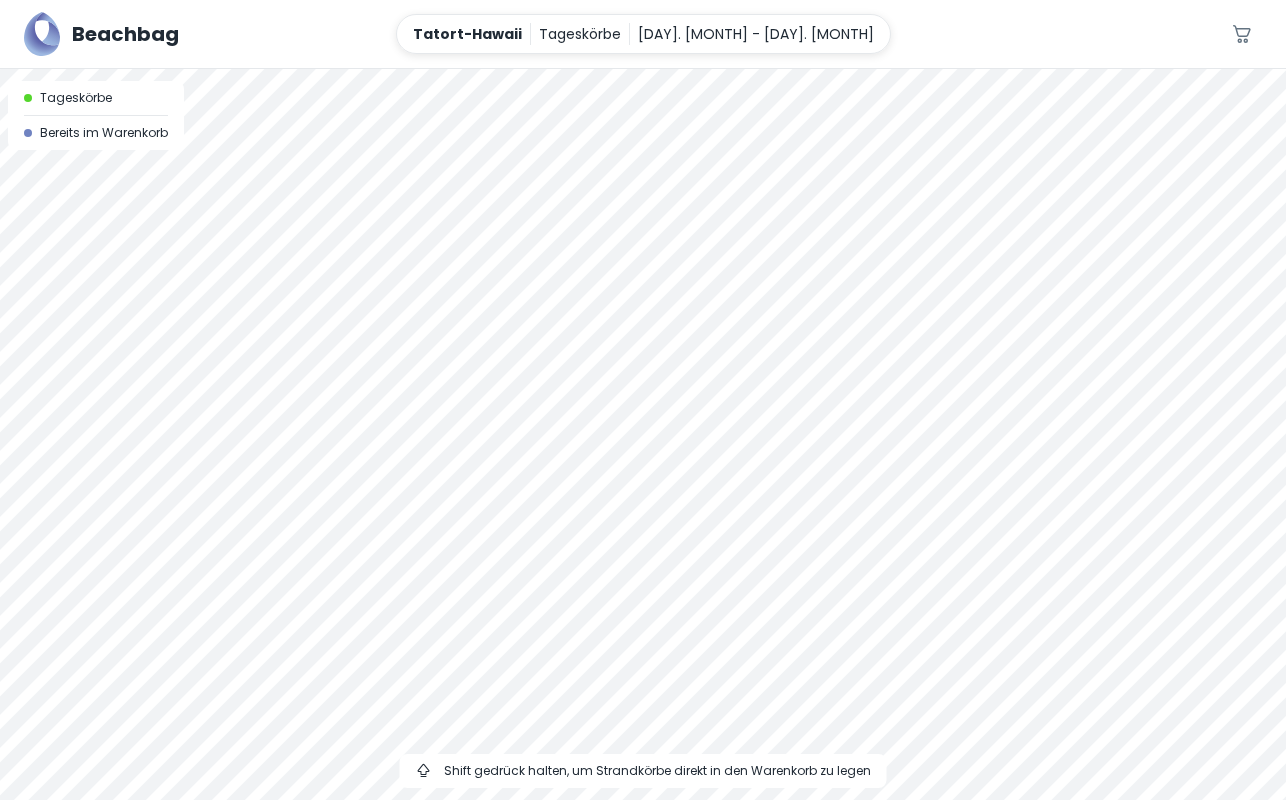 click at bounding box center (643, 69) 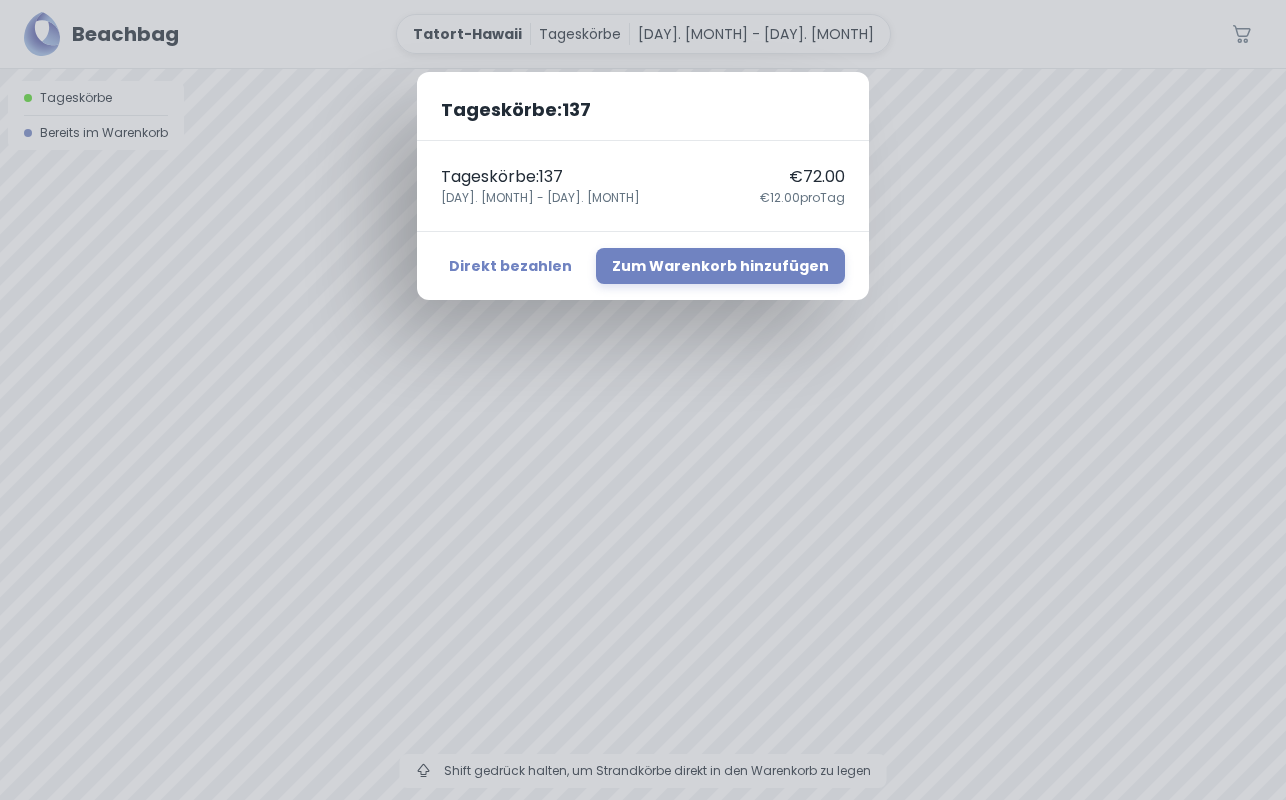 click on "Tageskörbe : 137 Tageskörbe : 137 €72.00 [DAY]. [MONTH] - [DAY]. [MONTH] €12.00 pro Tag Direkt bezahlen Zum Warenkorb hinzufügen" at bounding box center (643, 400) 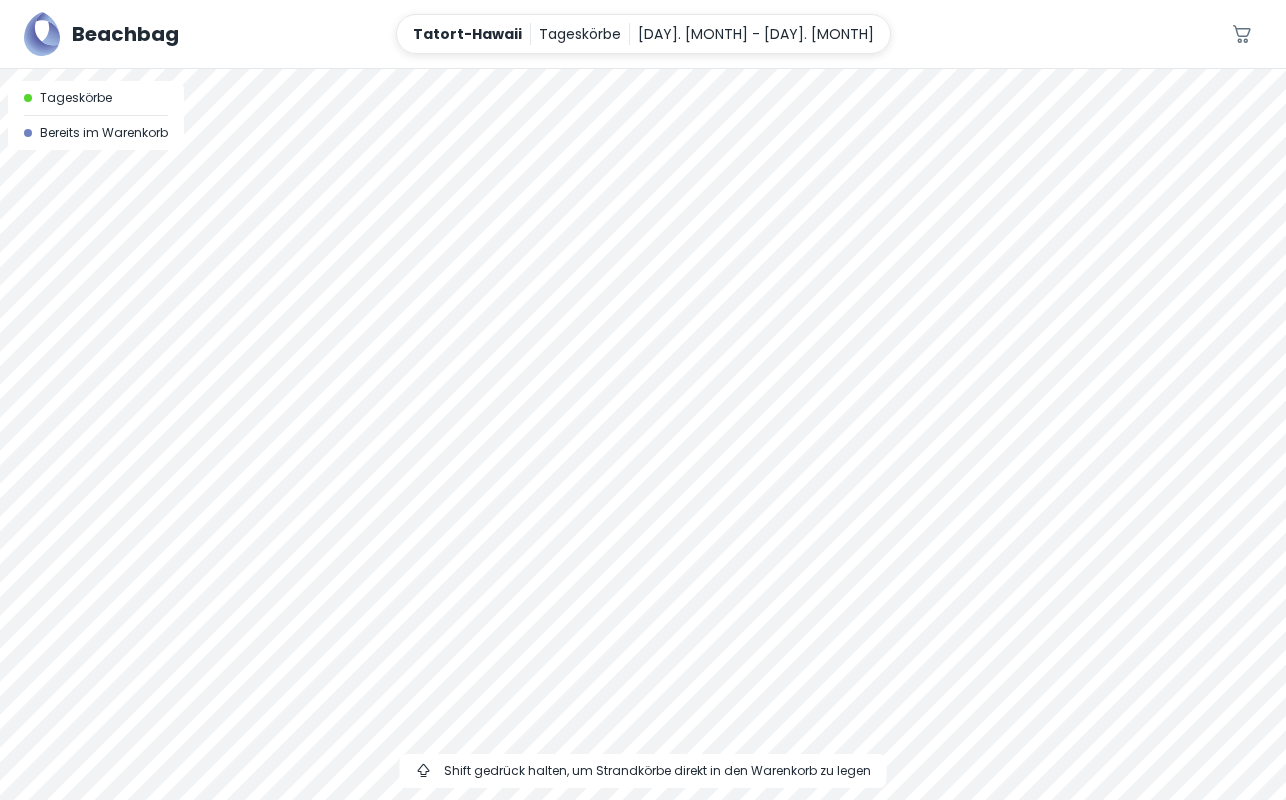 drag, startPoint x: 1014, startPoint y: 220, endPoint x: 818, endPoint y: 376, distance: 250.5035 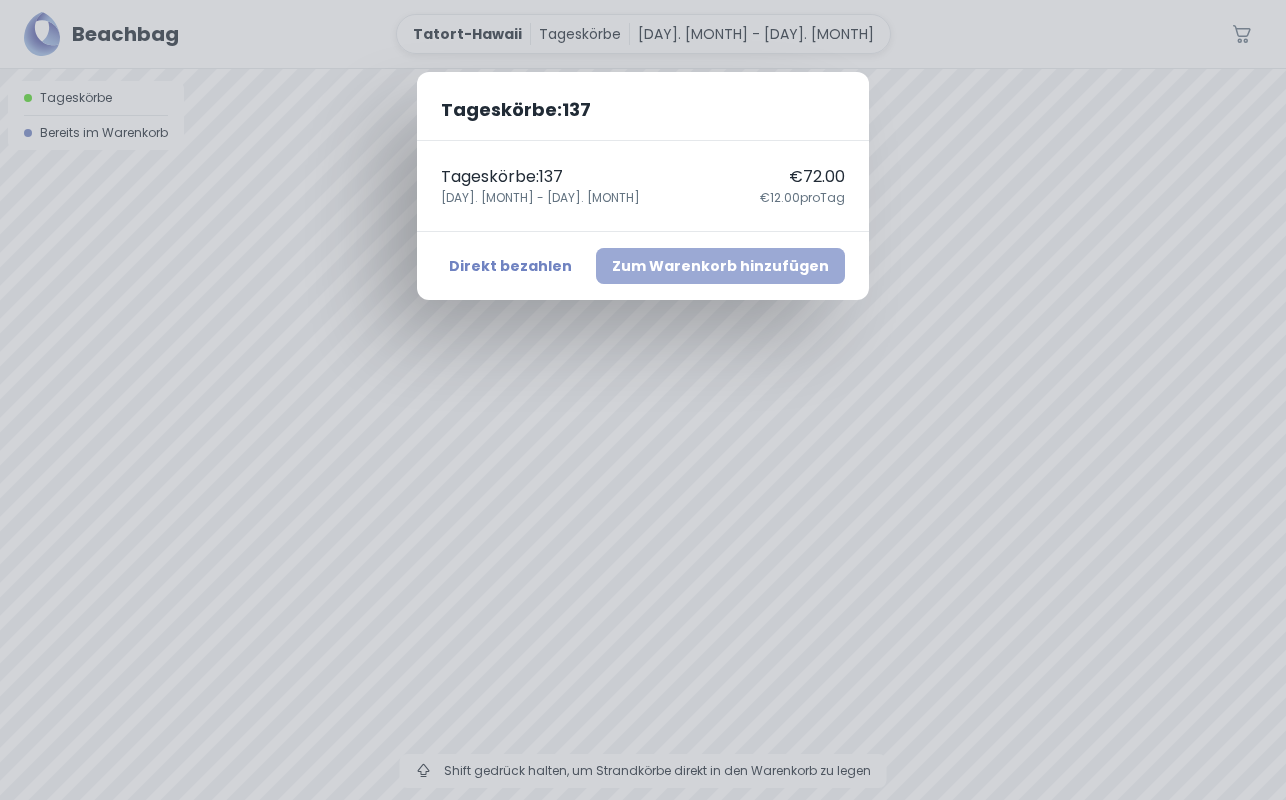 click on "Zum Warenkorb hinzufügen" at bounding box center [720, 266] 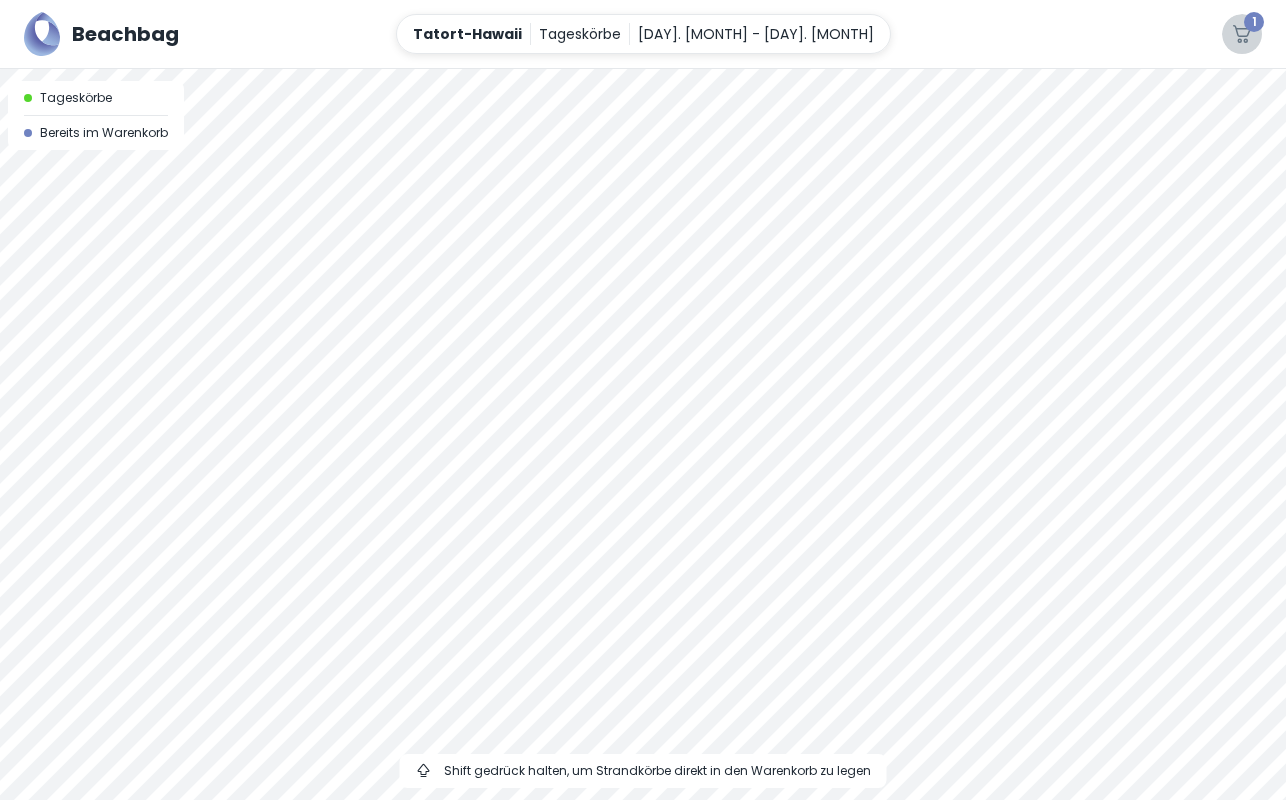 click at bounding box center (1242, 34) 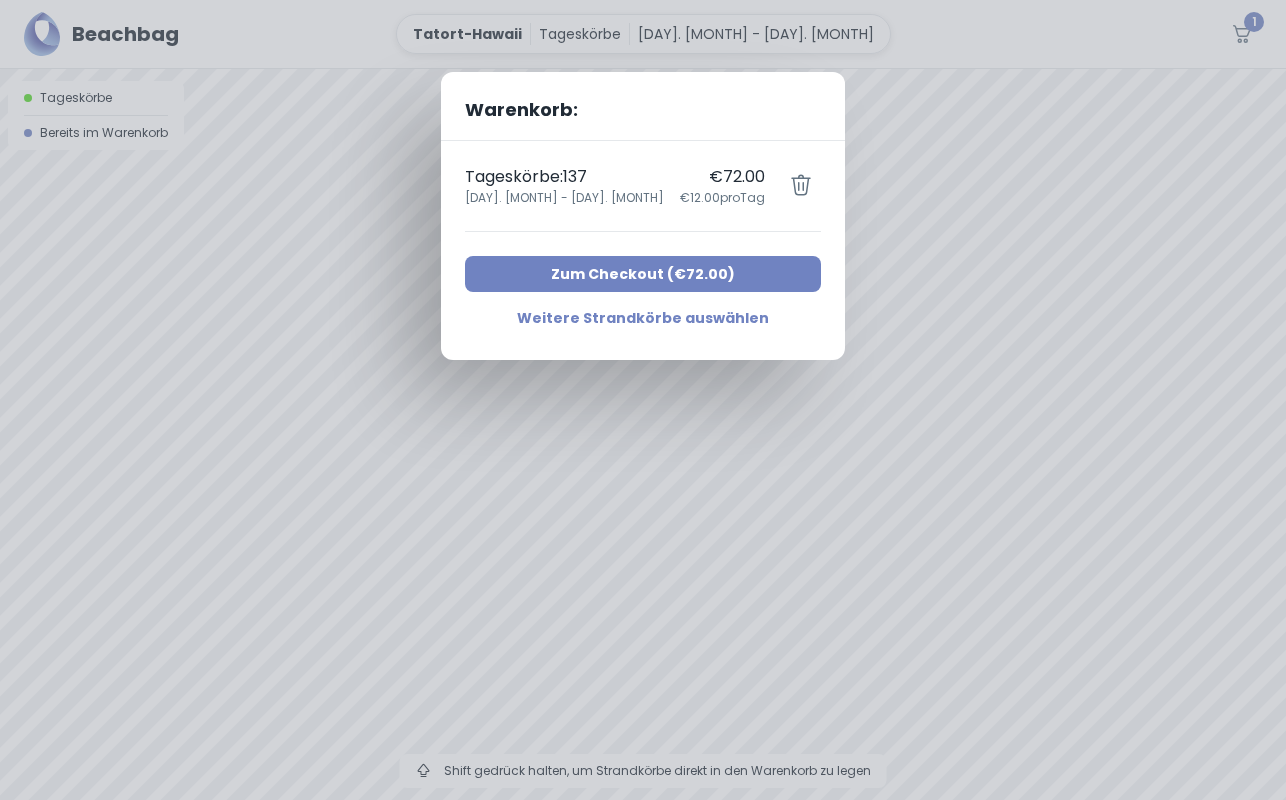click on "Zum Checkout ( €72.00 )" at bounding box center [643, 274] 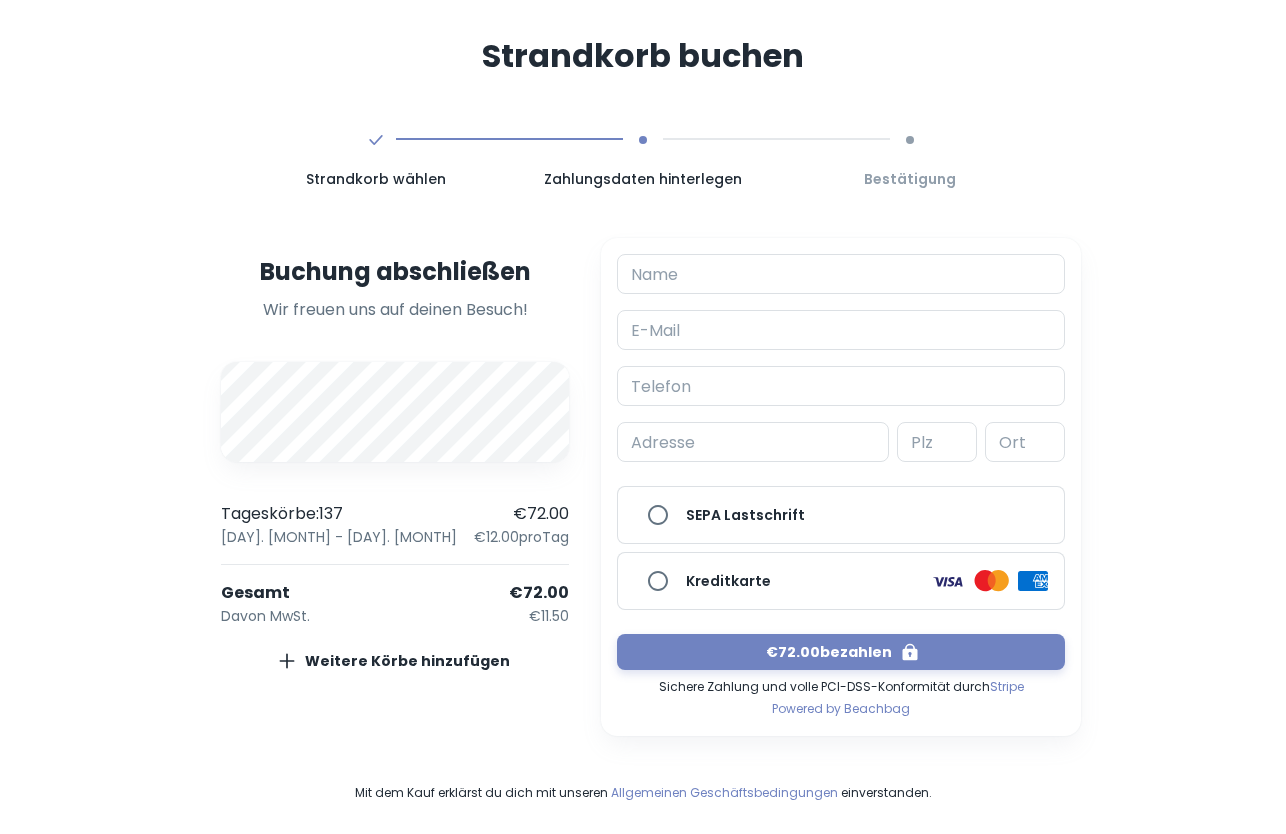 click on "Tageskörbe :  137 €72.00" at bounding box center [395, 514] 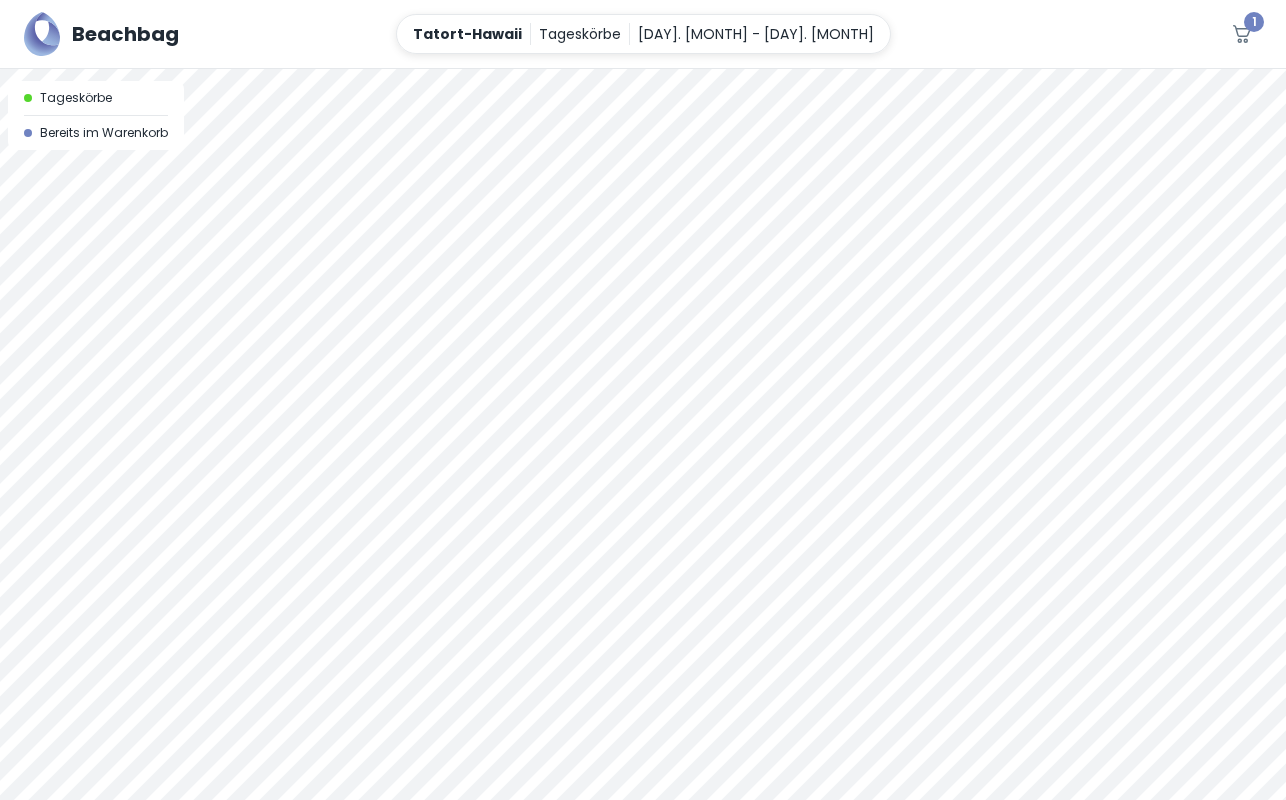 click at bounding box center [643, 69] 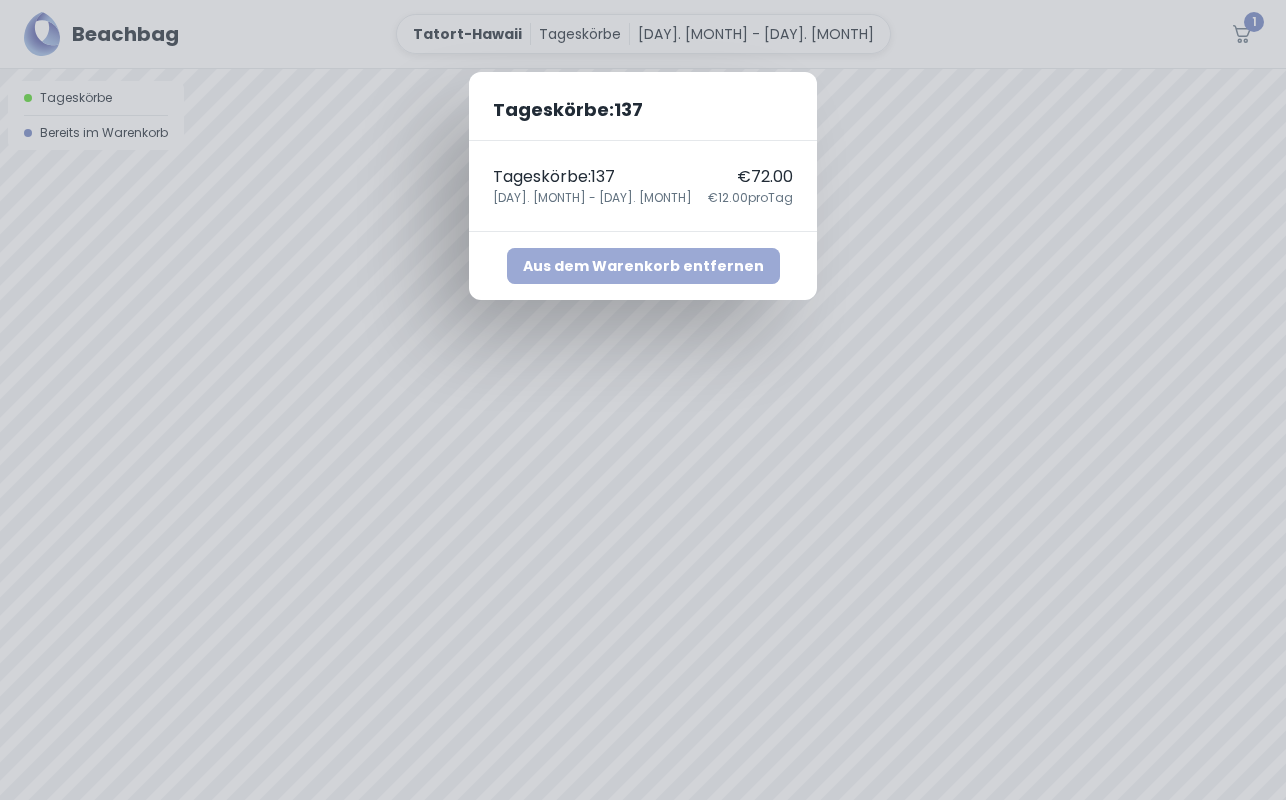 click on "Aus dem Warenkorb entfernen" at bounding box center [643, 266] 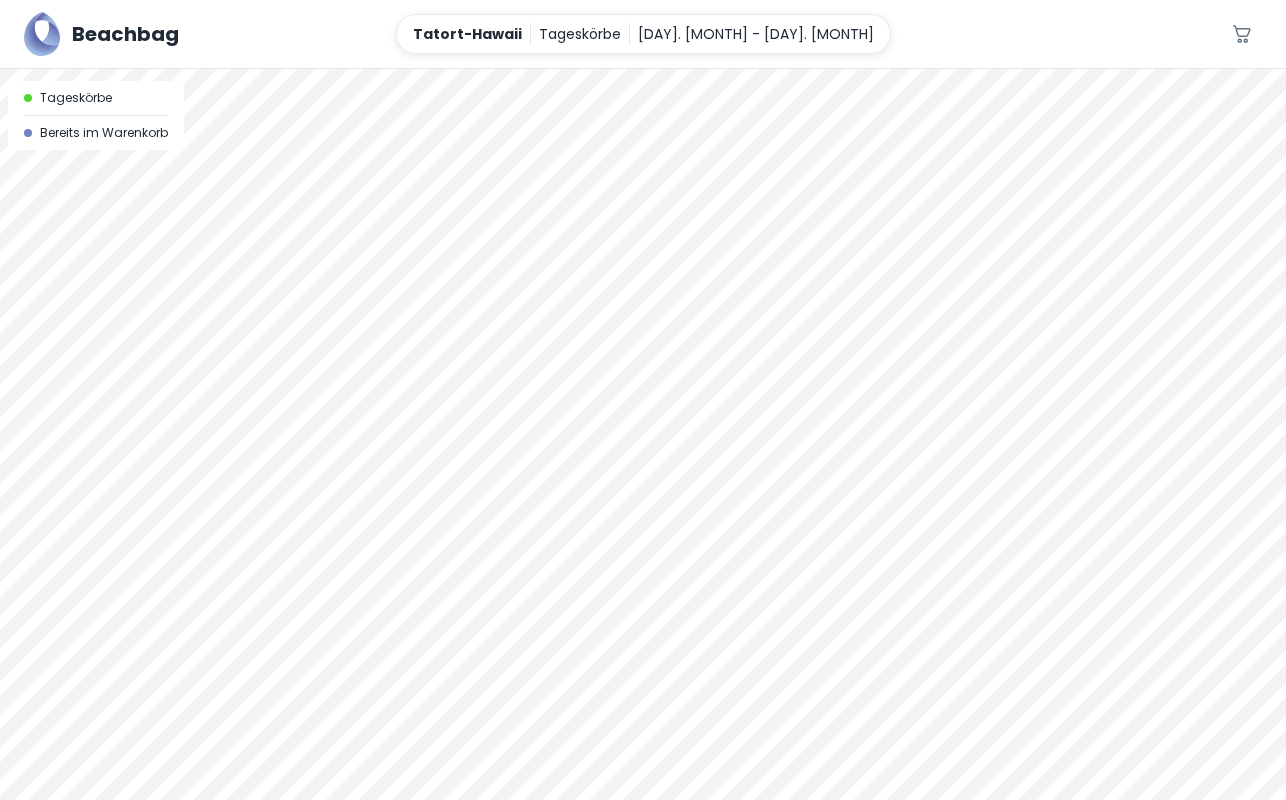 click at bounding box center [643, 69] 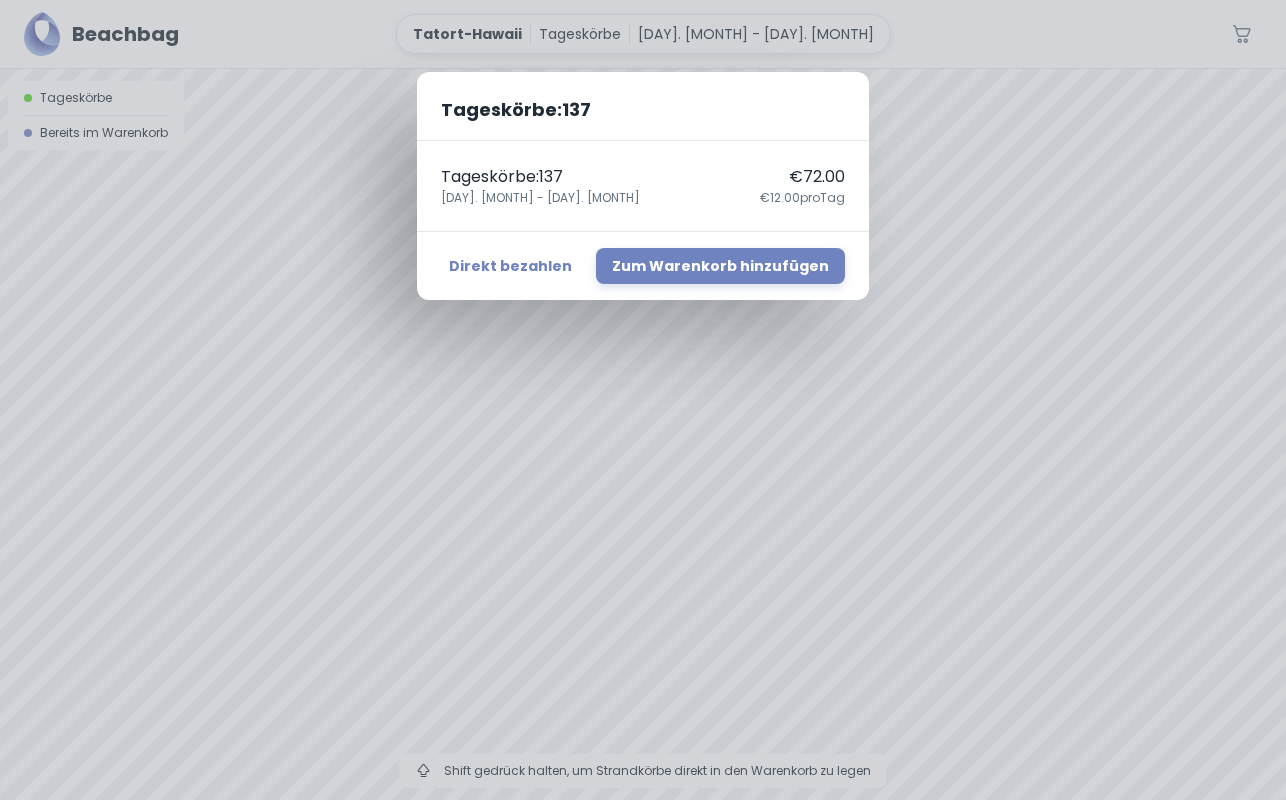 click on "Tageskörbe : 137 Tageskörbe : 137 €72.00 [DAY]. [MONTH] - [DAY]. [MONTH] €12.00 pro Tag Direkt bezahlen Zum Warenkorb hinzufügen" at bounding box center [643, 400] 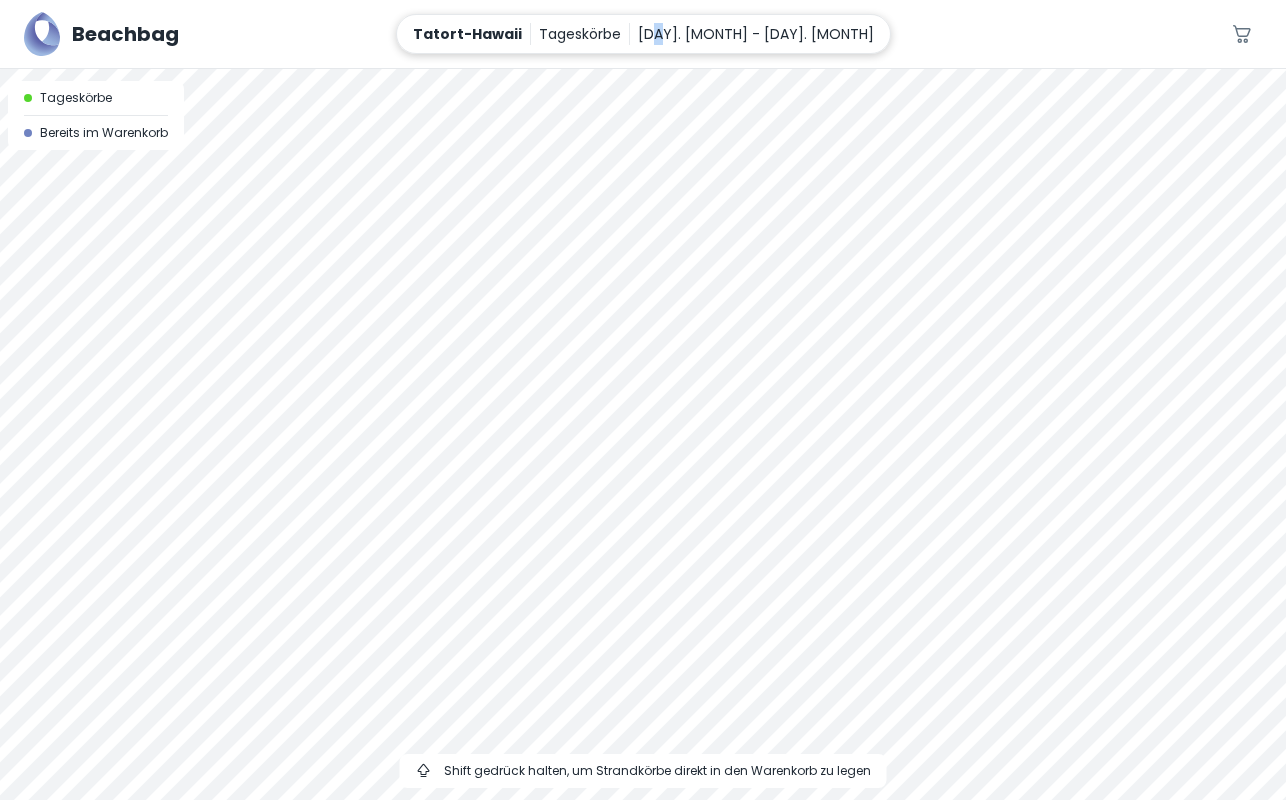 click on "[DAY]. [MONTH] - [DAY]. [MONTH]" at bounding box center [756, 34] 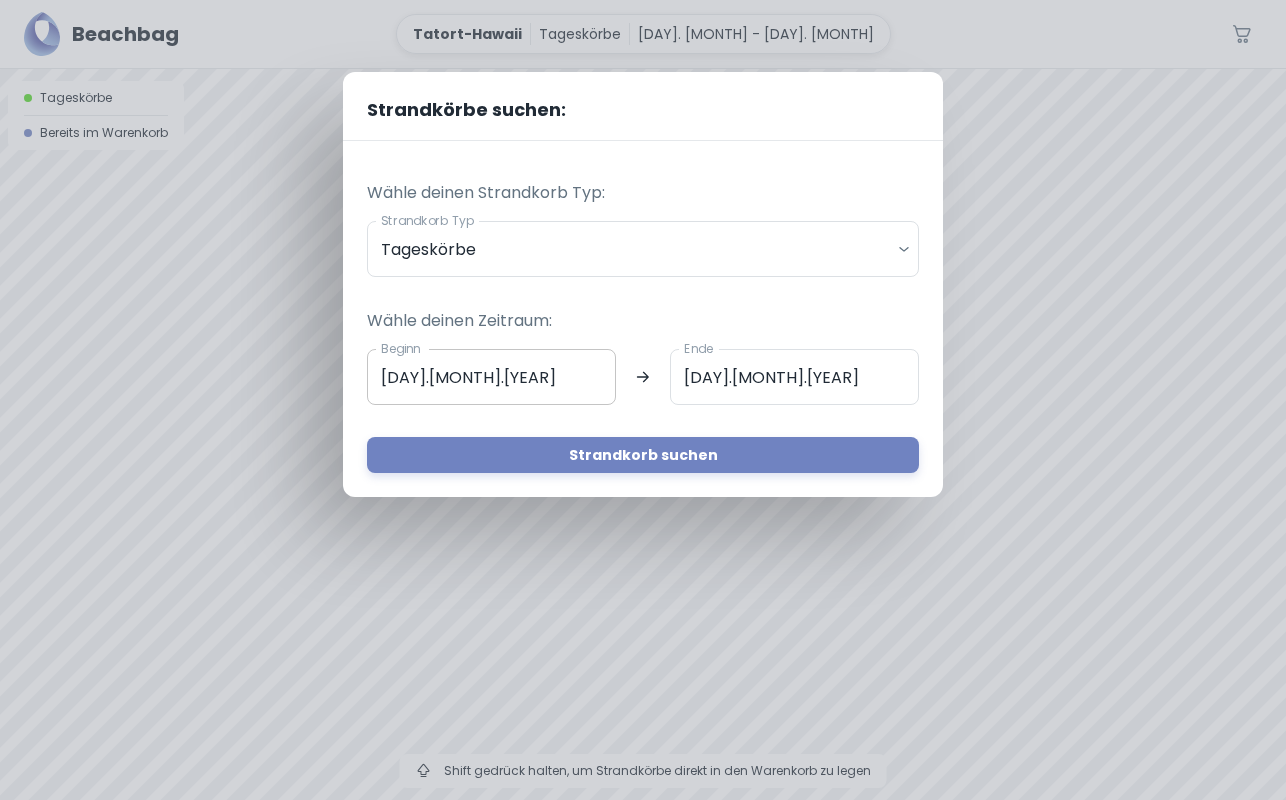 click on "[DAY].[MONTH].[YEAR]" at bounding box center (491, 377) 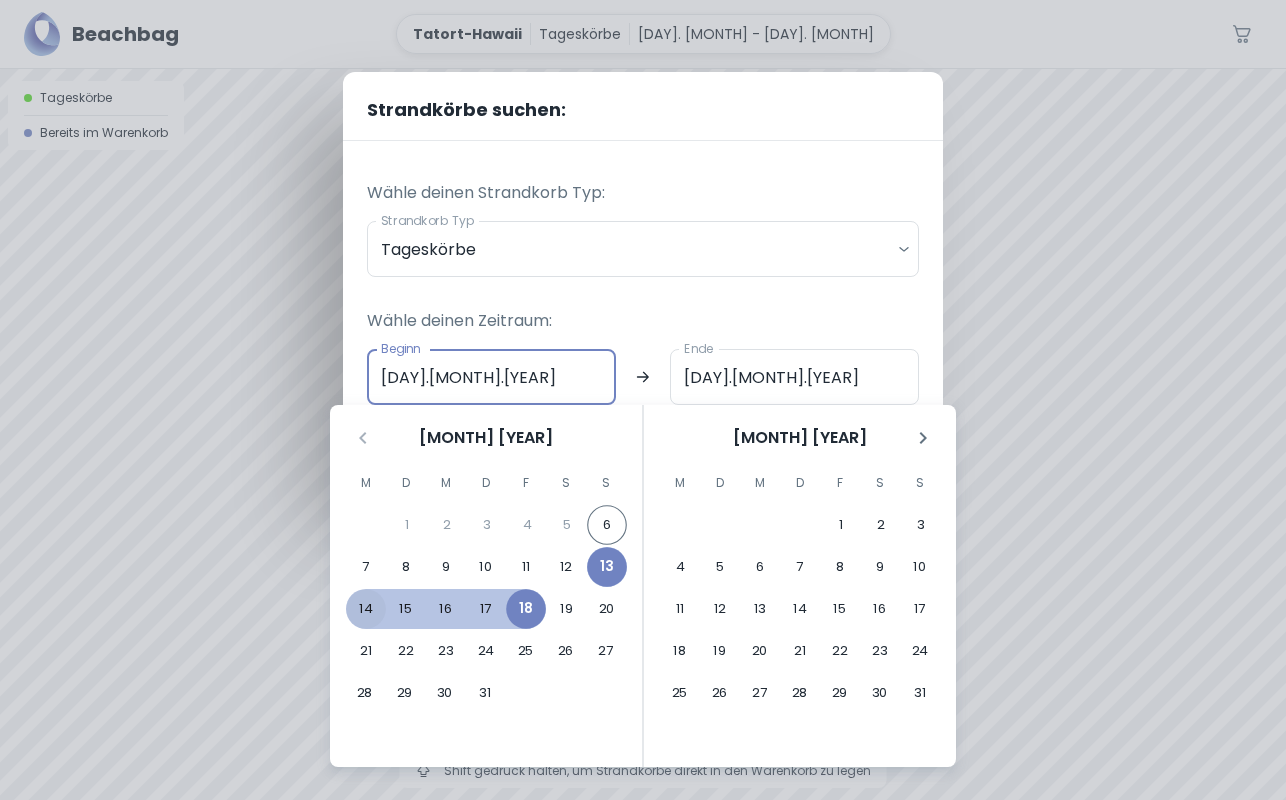 click on "14" at bounding box center [366, 609] 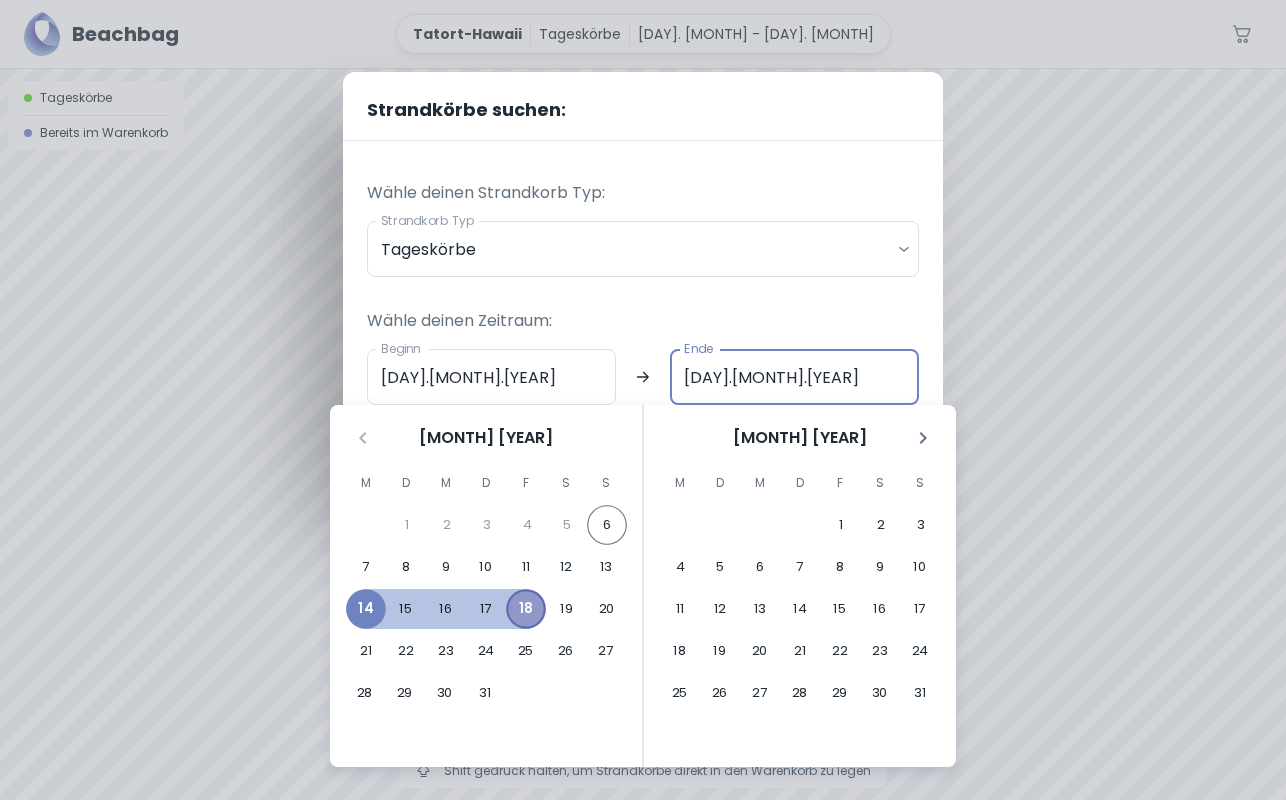 click on "18" at bounding box center (526, 609) 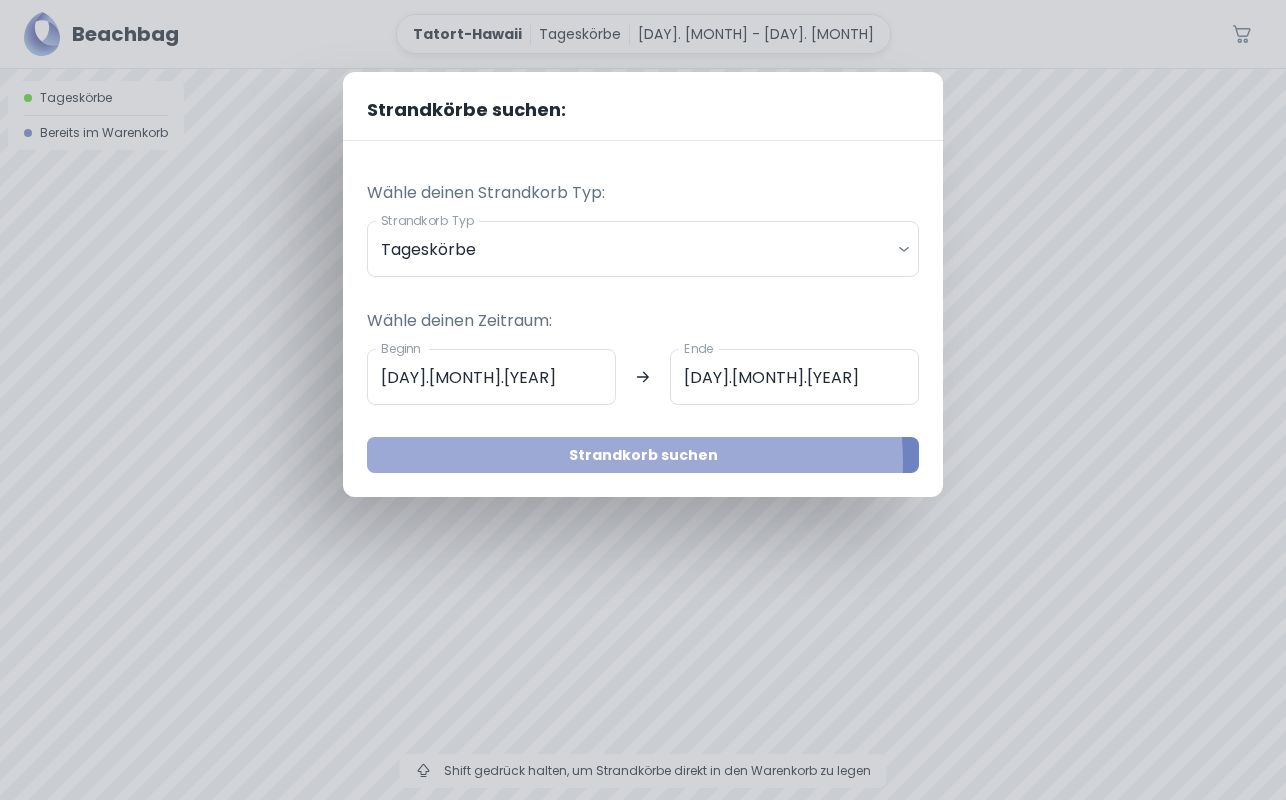 click on "Strandkorb suchen" at bounding box center [643, 455] 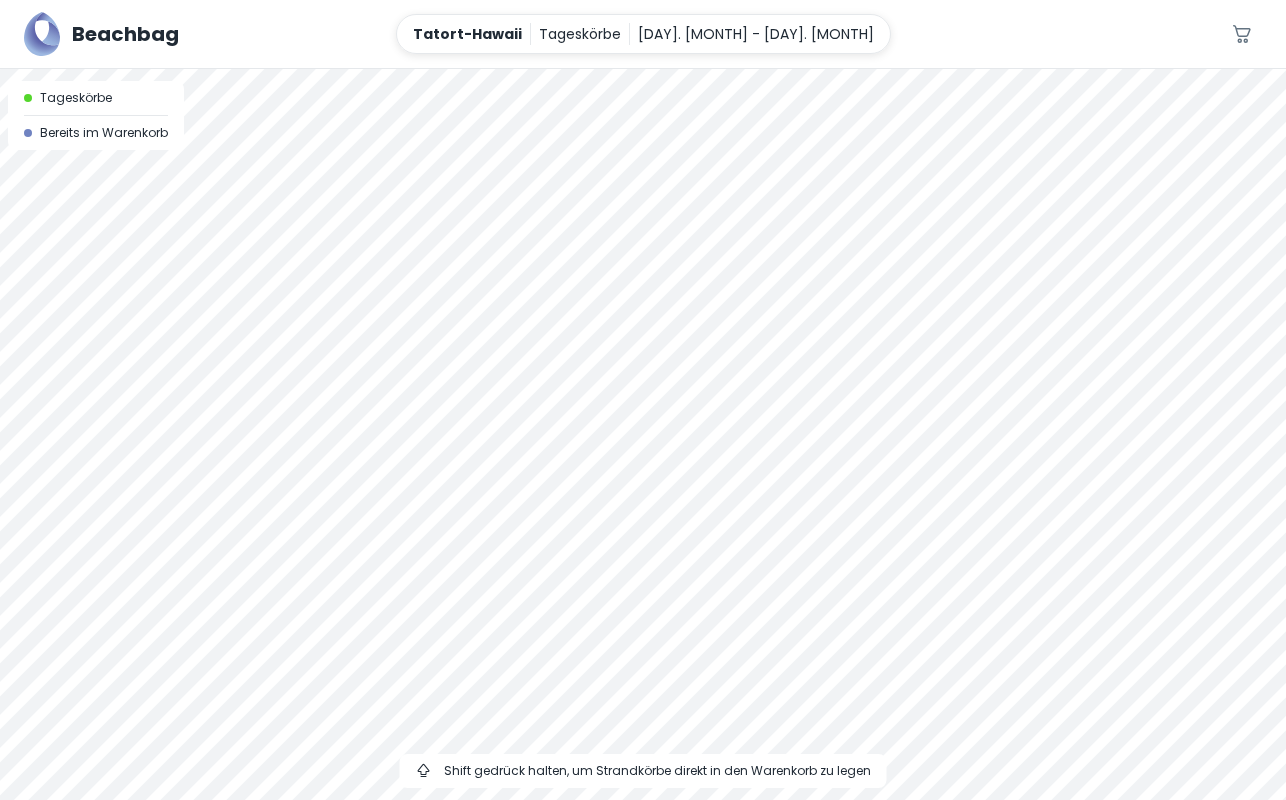 drag, startPoint x: 1094, startPoint y: 292, endPoint x: 979, endPoint y: 420, distance: 172.07266 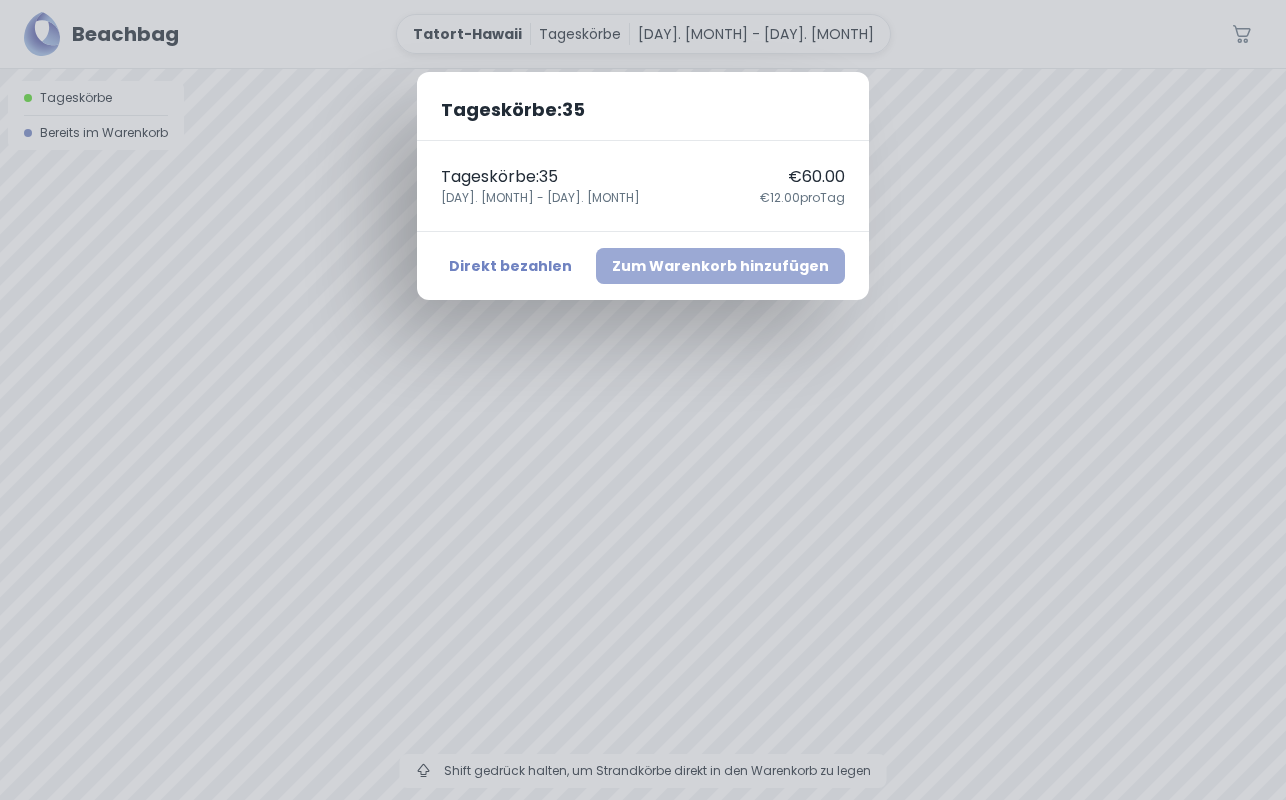 click on "Zum Warenkorb hinzufügen" at bounding box center [720, 266] 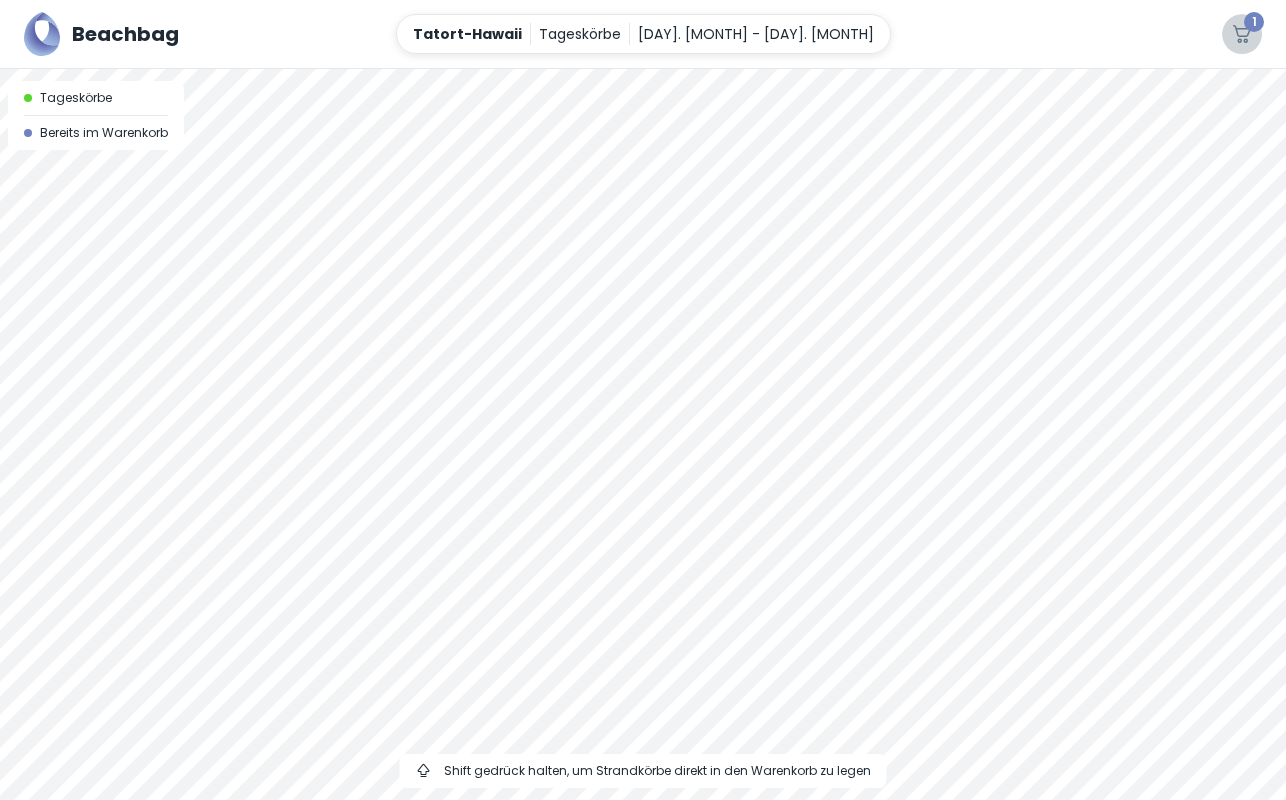 click on "1" at bounding box center [1242, 34] 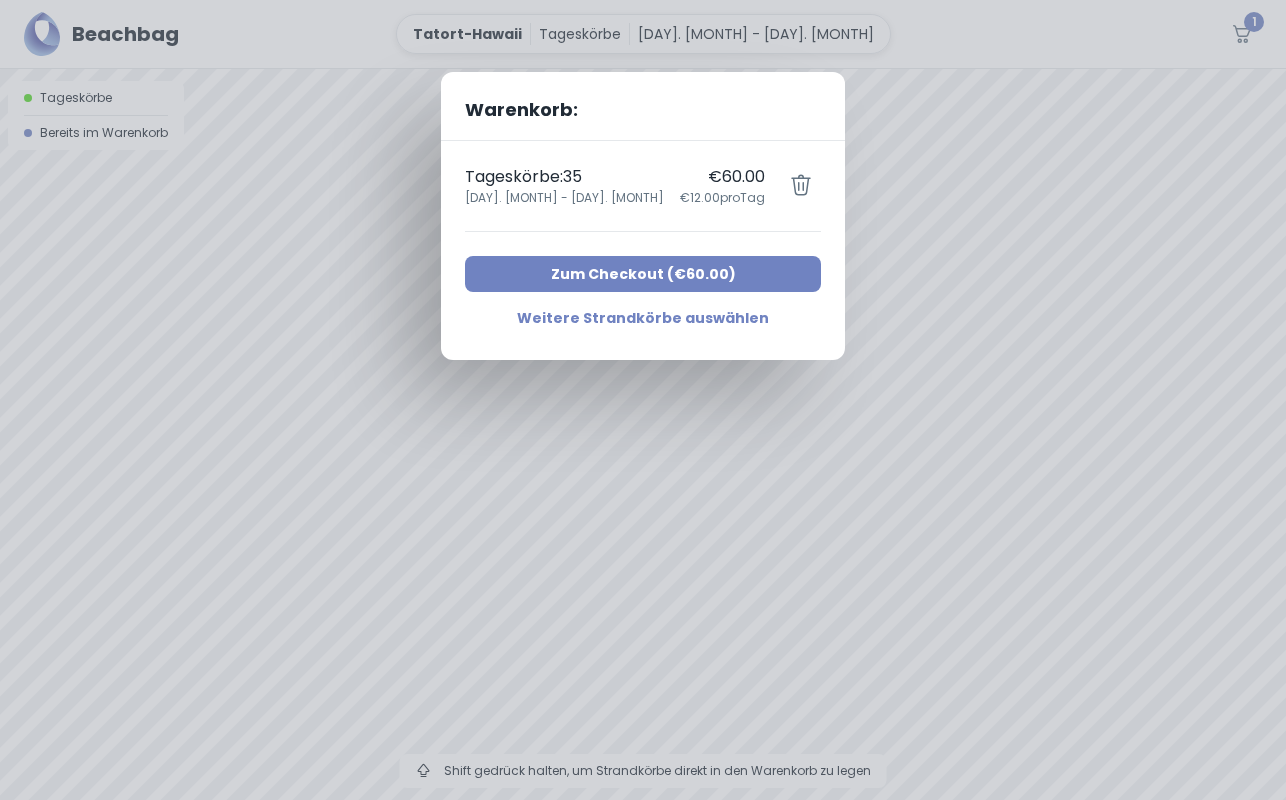 click on "Zum Checkout ( €60.00 )" at bounding box center (643, 274) 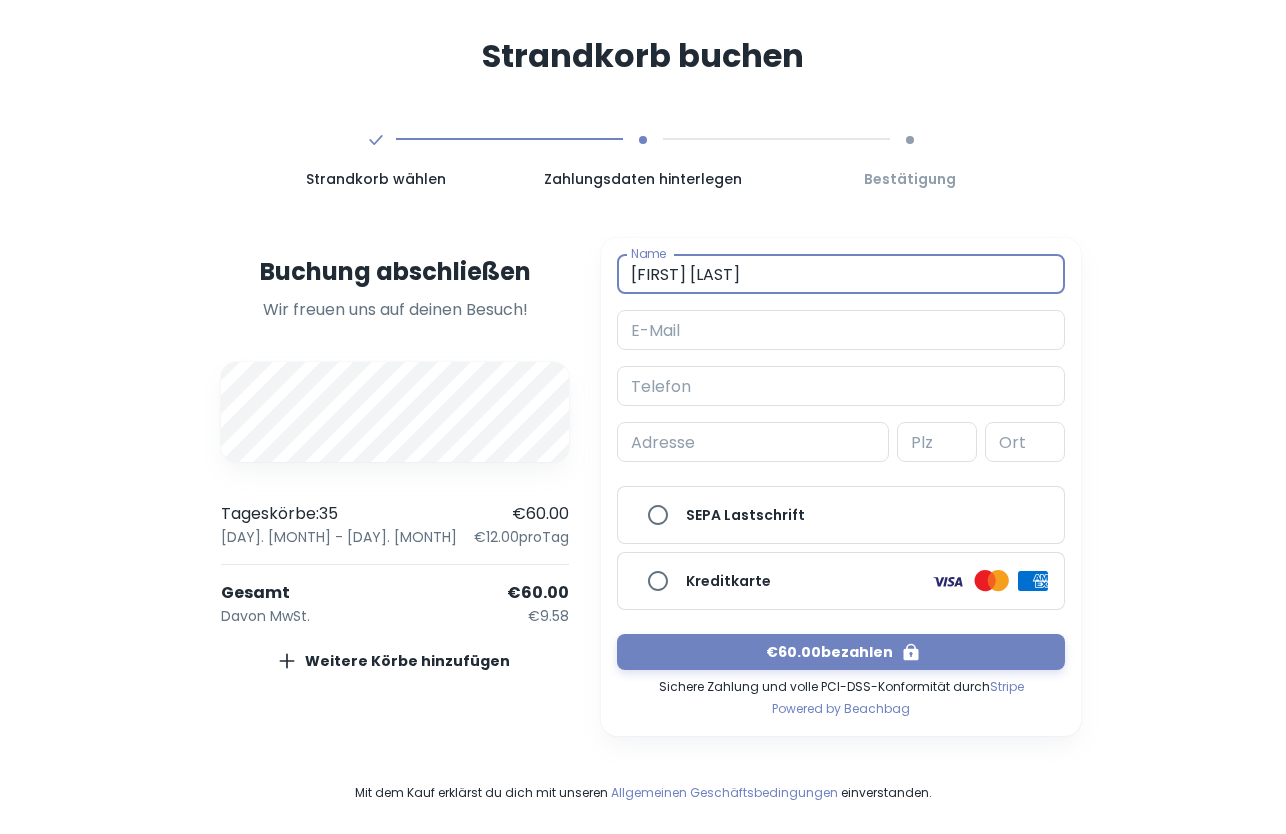 type on "[FIRST] [LAST]" 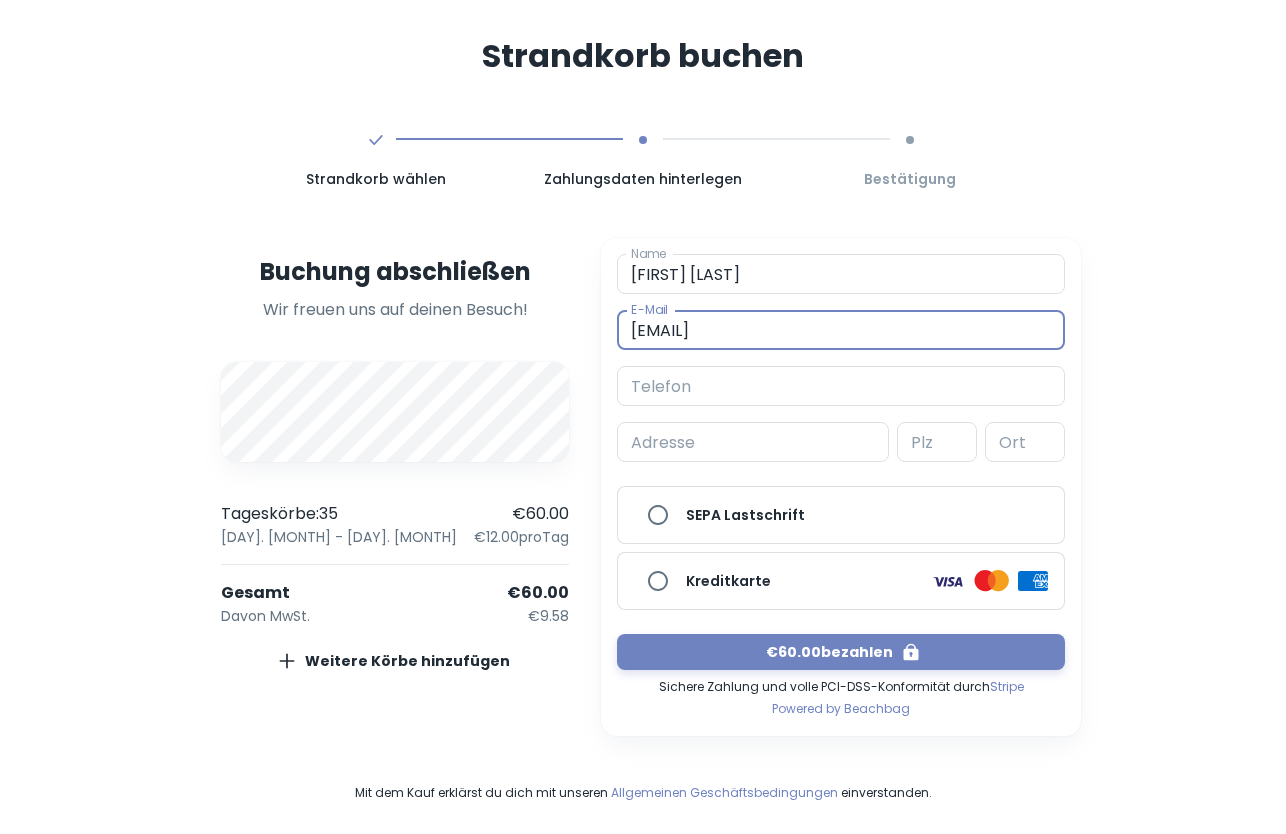 click on "Name [FIRST] [LAST] Name E-Mail [EMAIL] E-Mail Telefon [PHONE] Telefon Adresse Adresse Plz Plz Ort Ort" at bounding box center (841, 358) 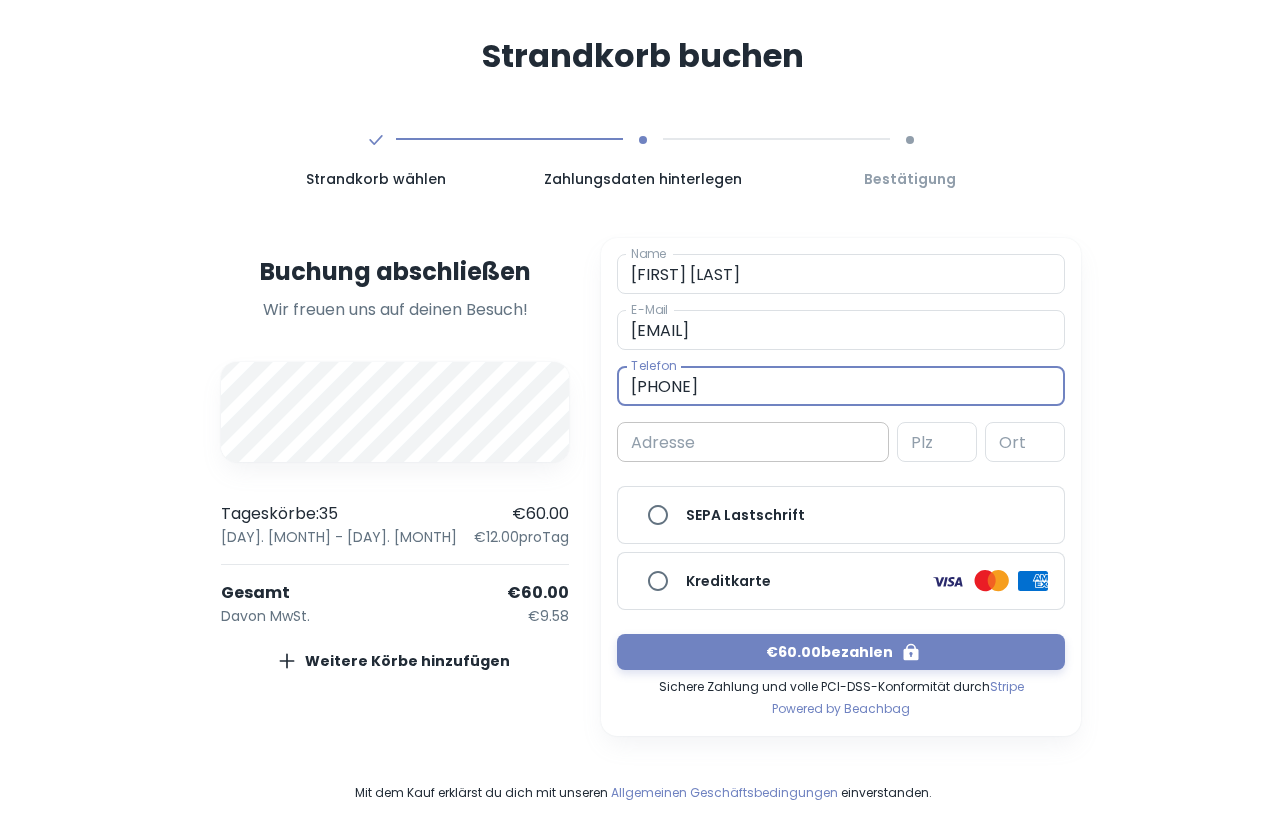 type on "[PHONE]" 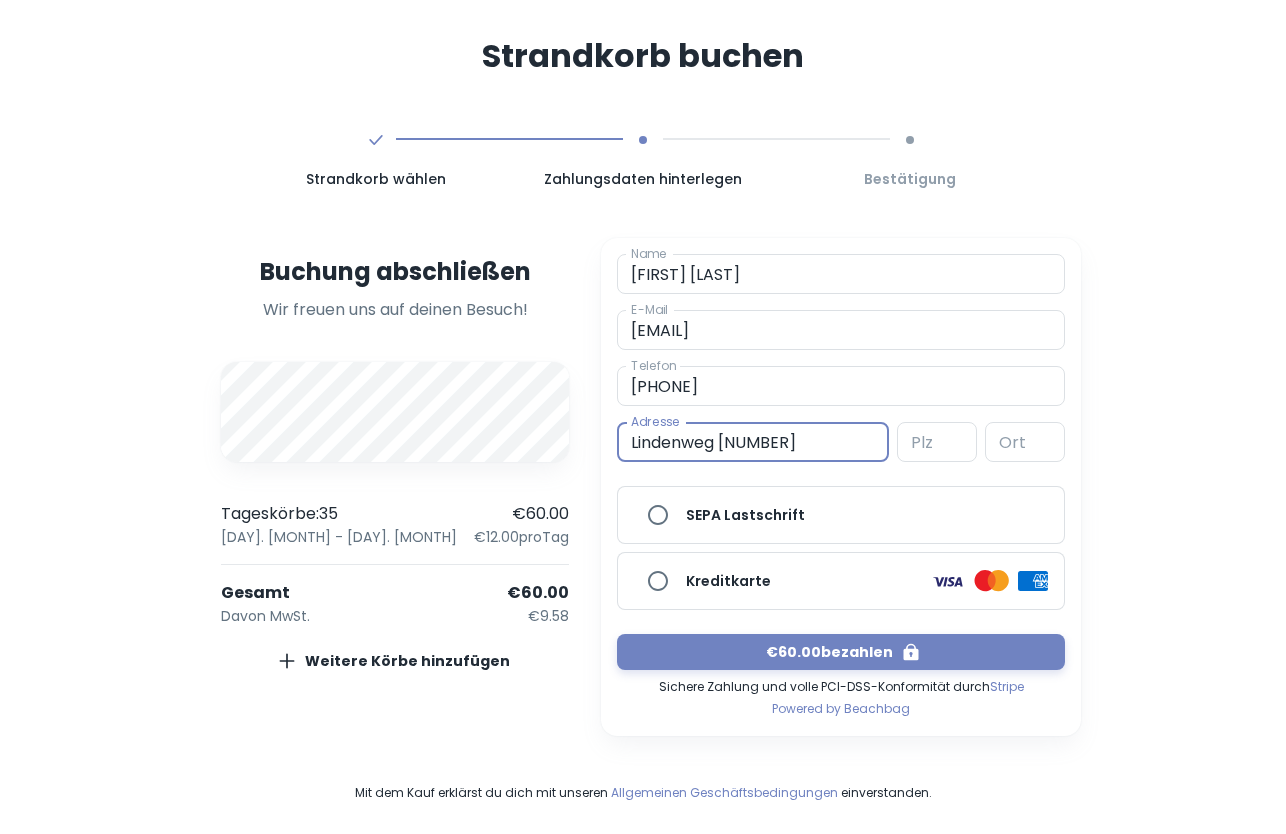 type on "Lindenweg [NUMBER]" 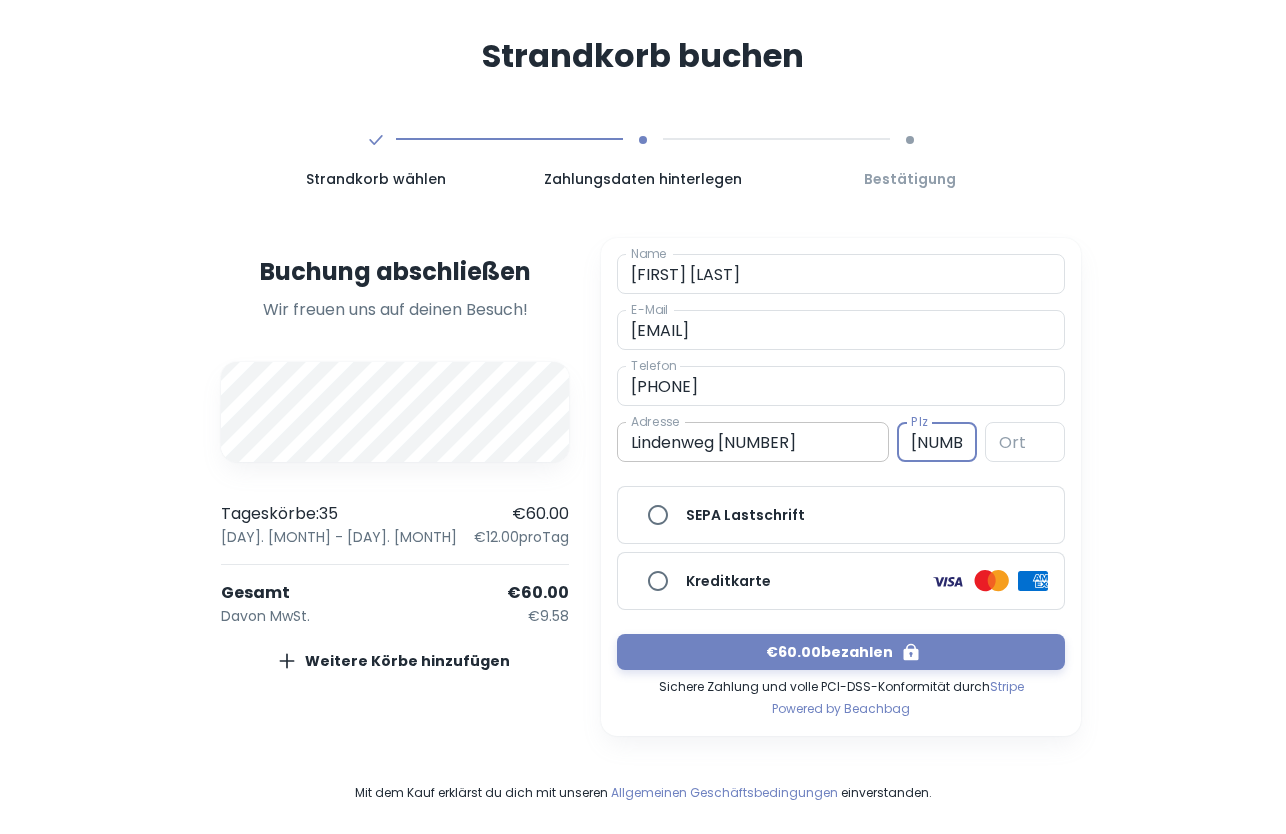 type on "[NUMBER]" 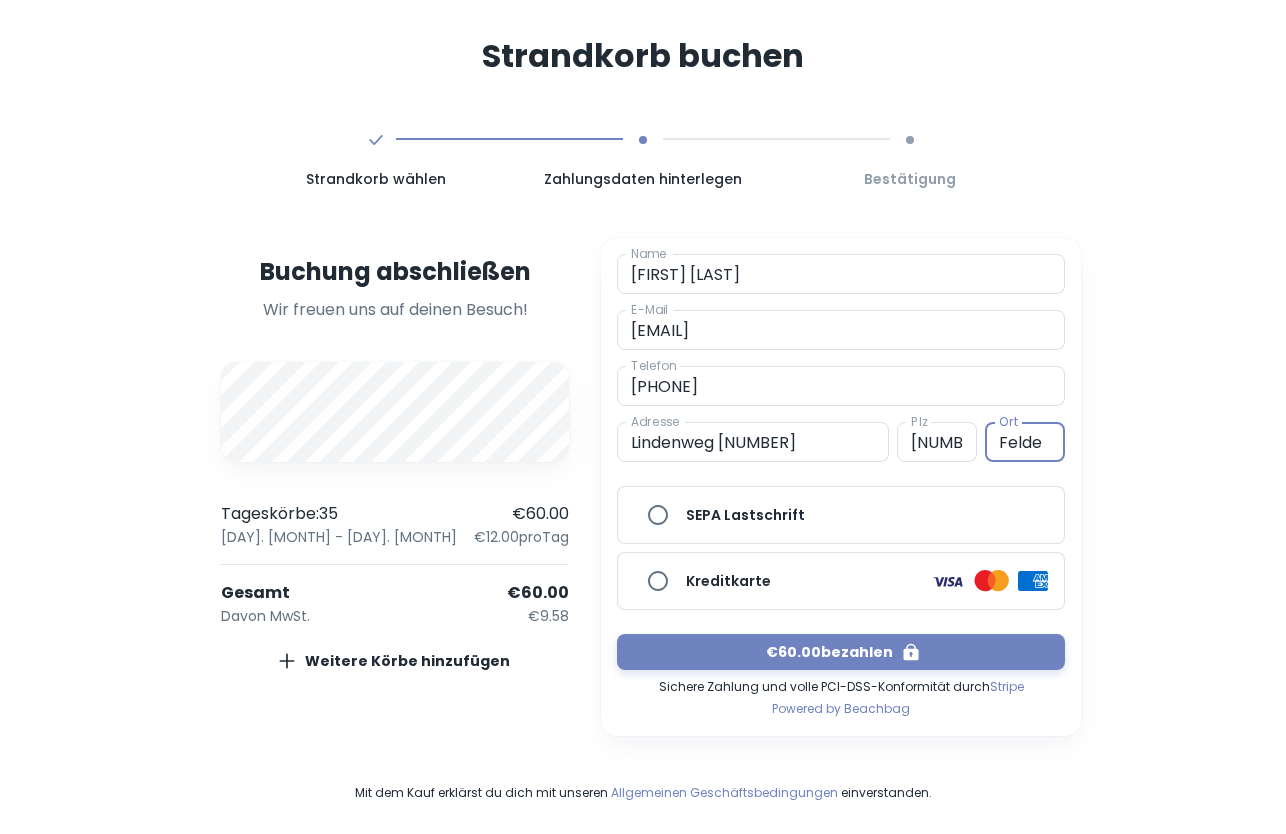 type on "Felde" 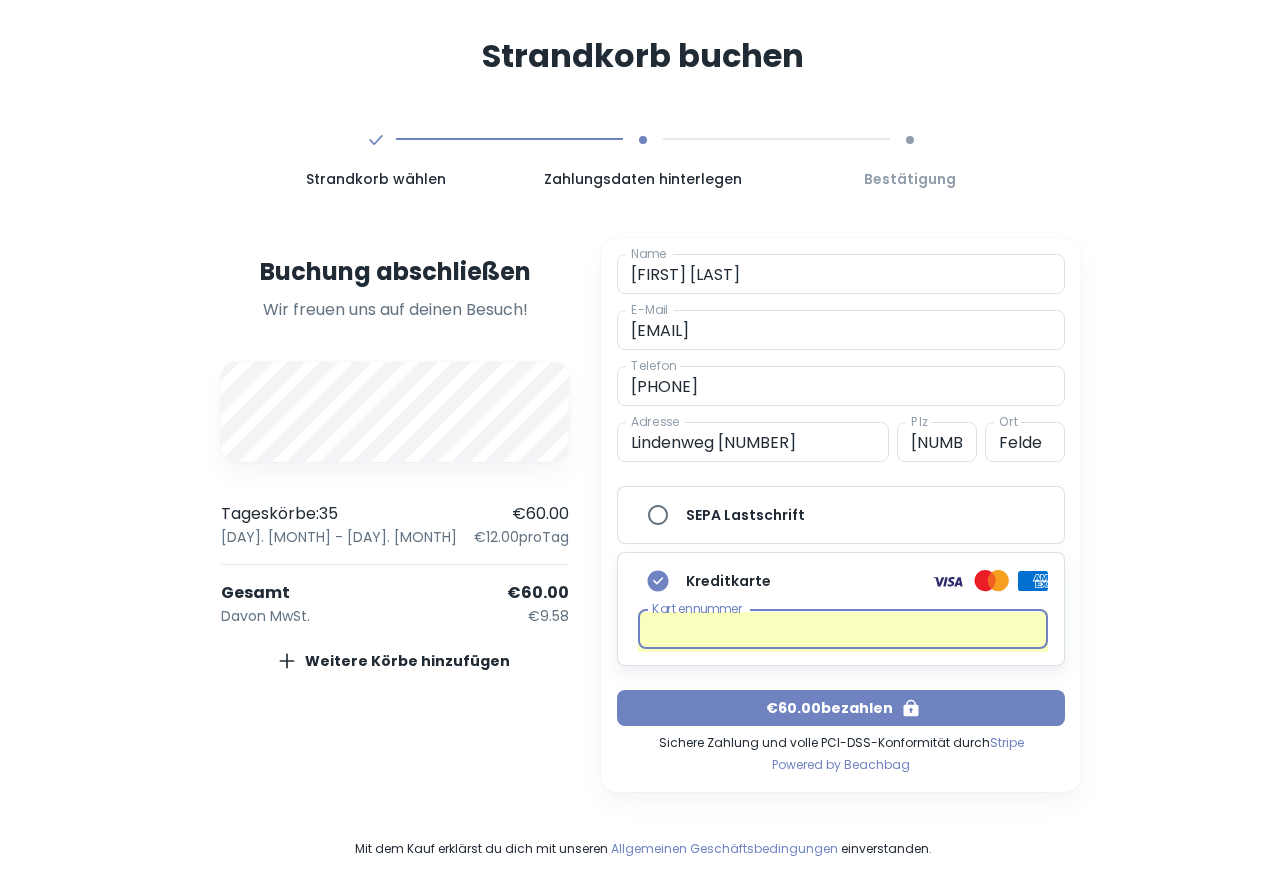 click on "€60.00  bezahlen" at bounding box center (841, 708) 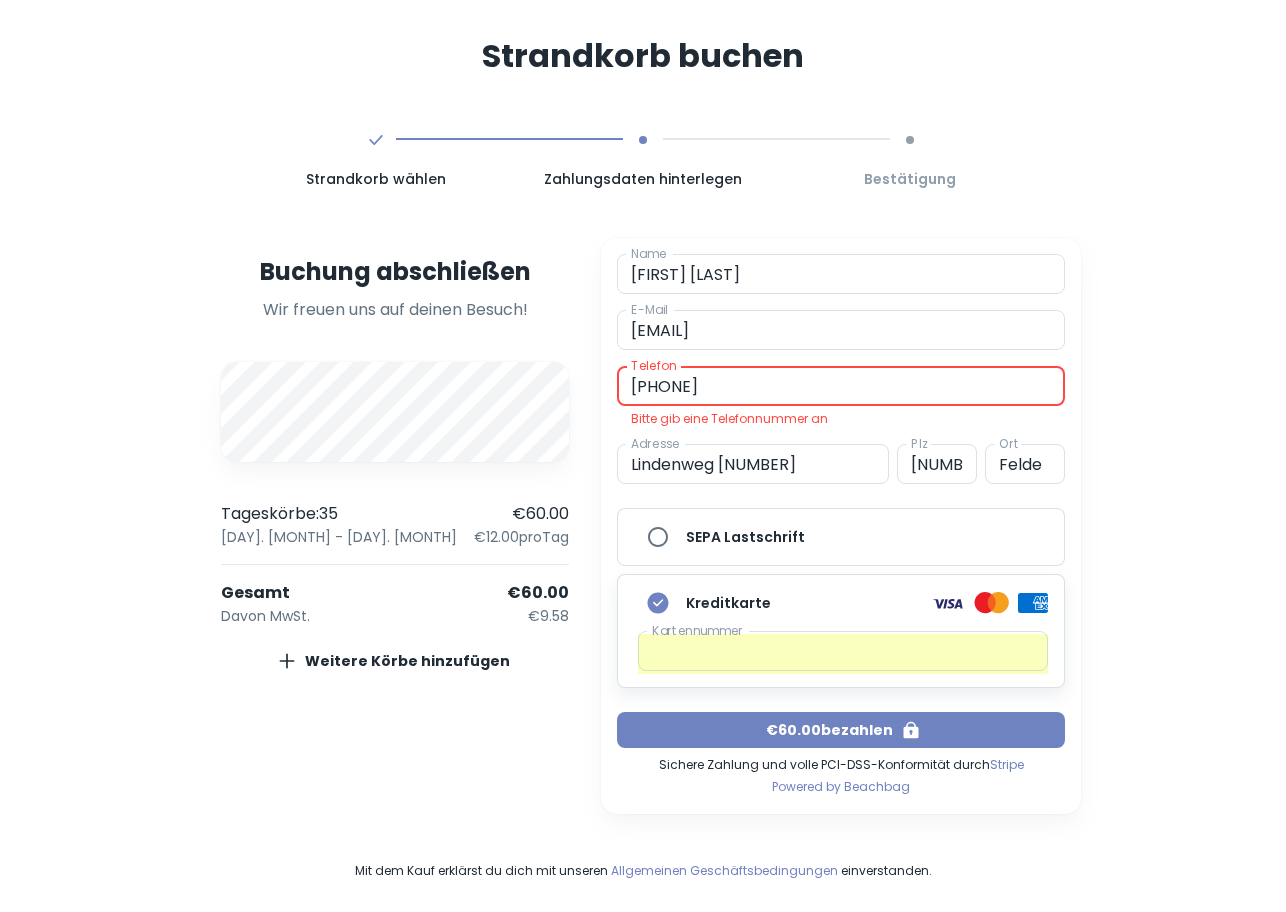 click on "€60.00  bezahlen" at bounding box center [841, 730] 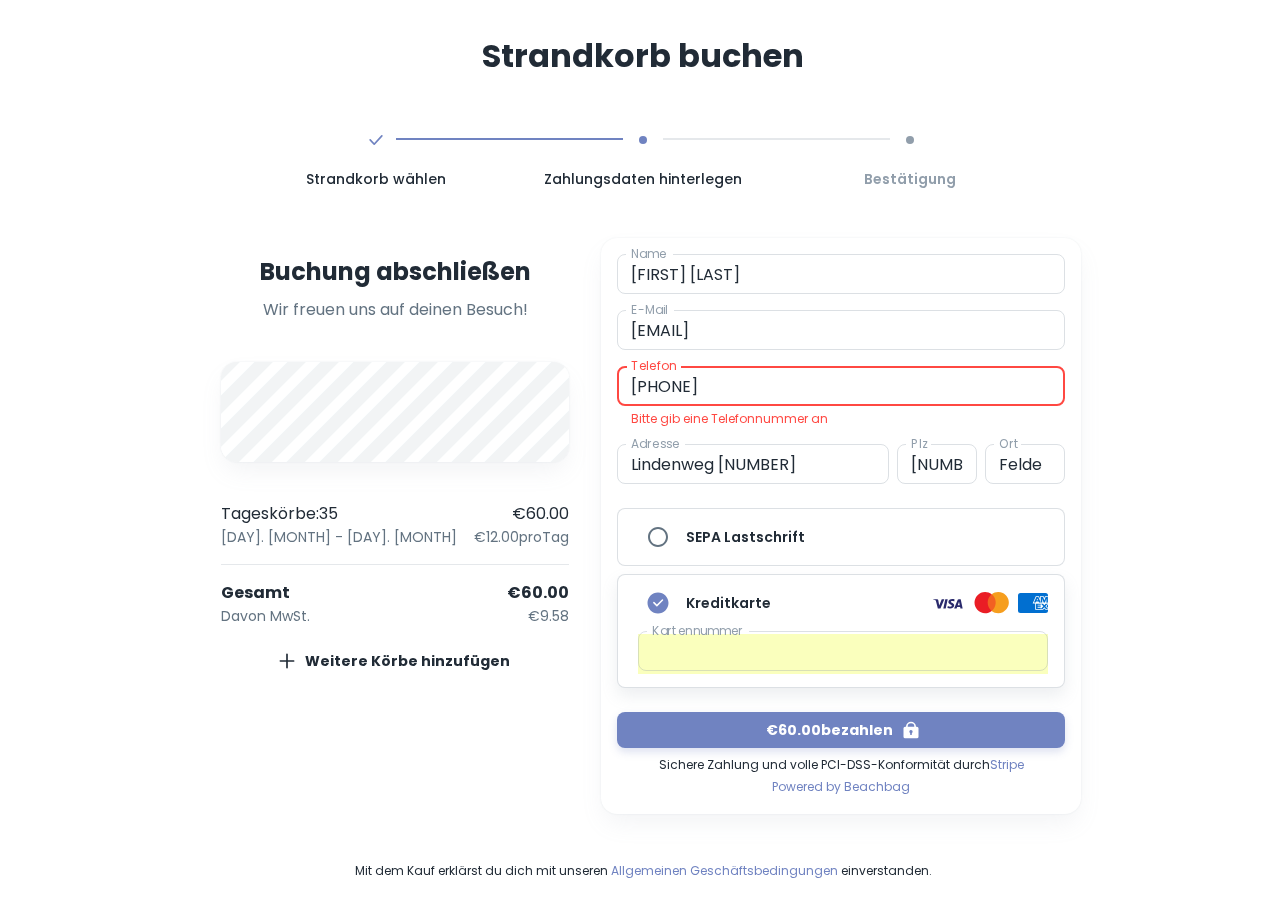 click on "[PHONE]" at bounding box center [841, 386] 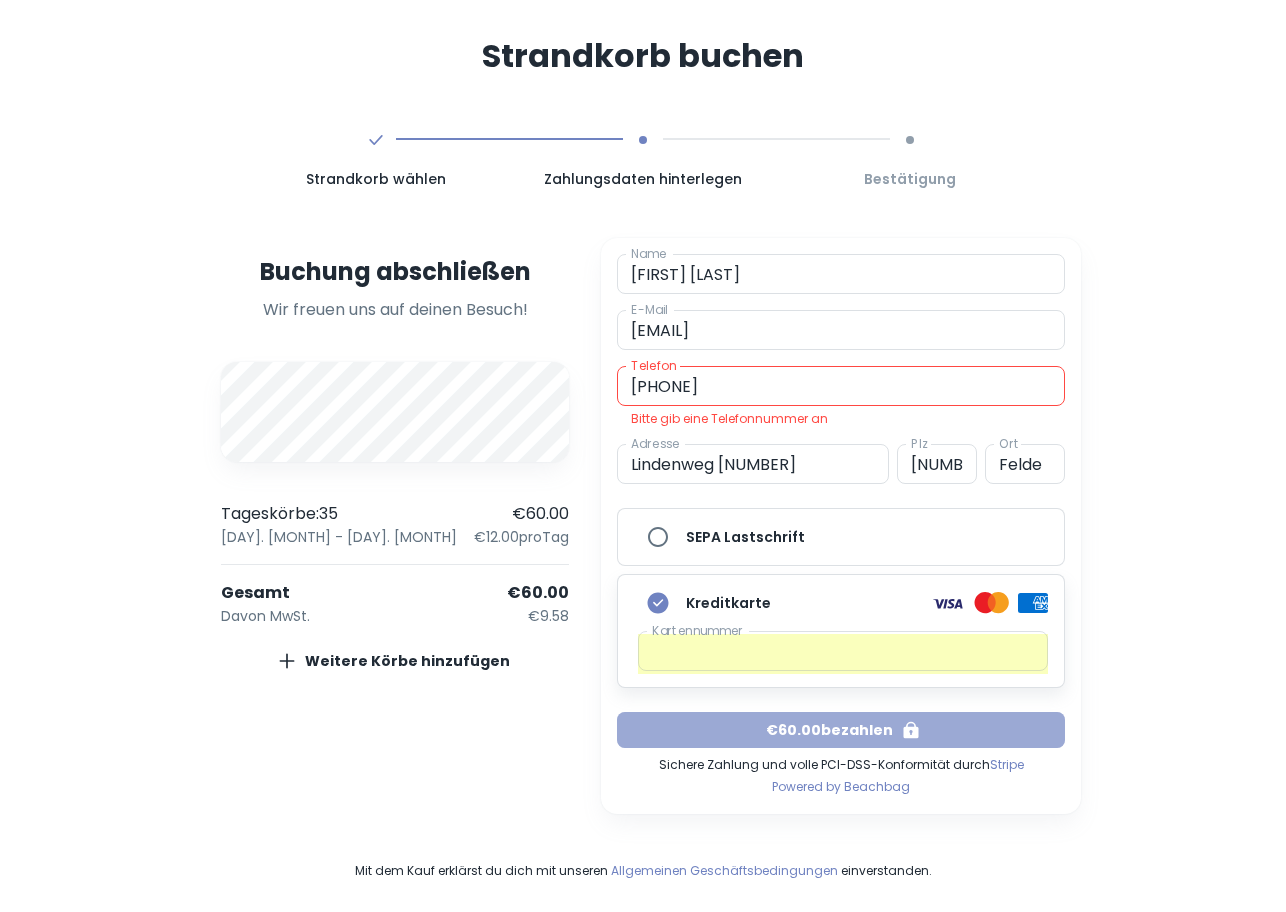 click on "€60.00  bezahlen" at bounding box center (841, 730) 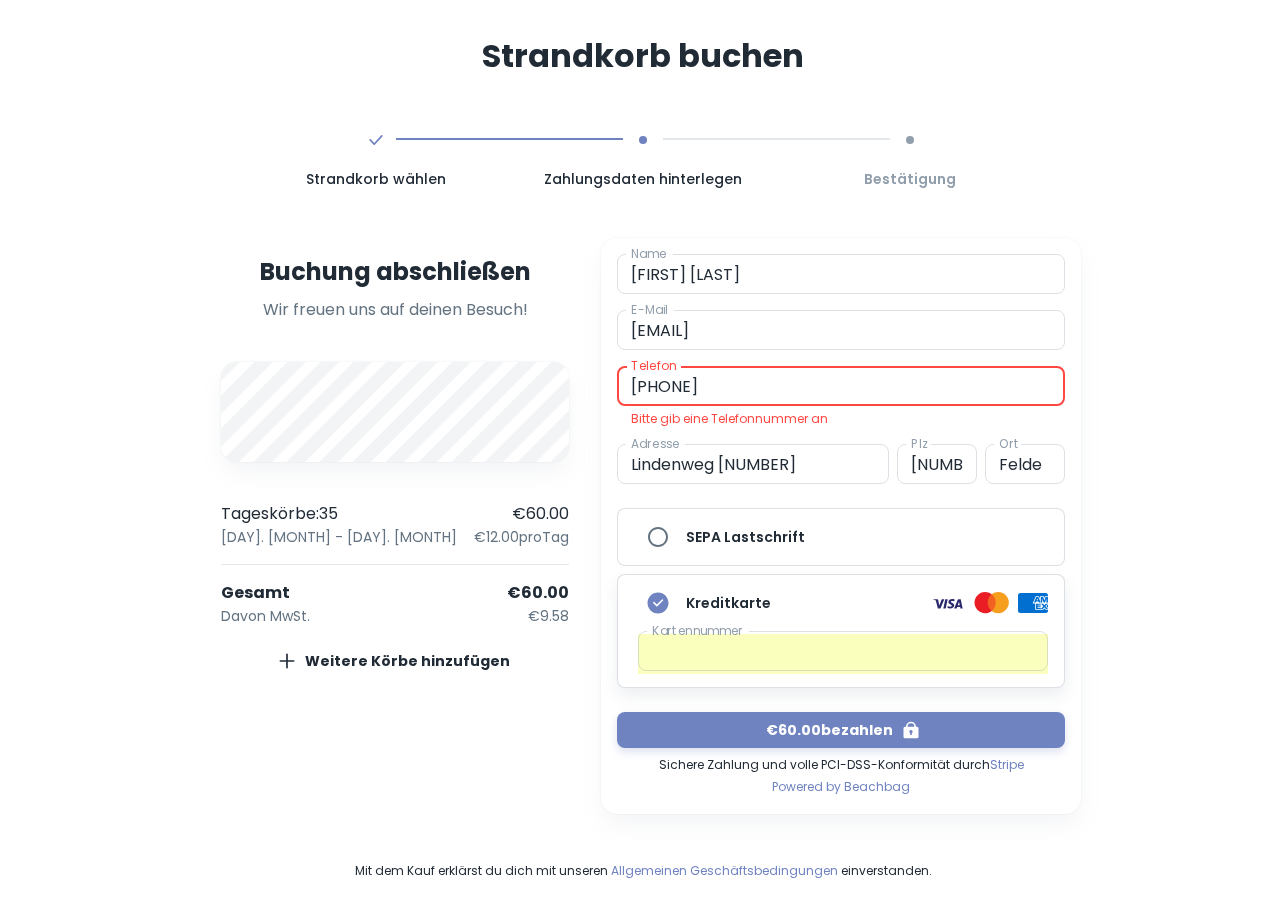 click on "[PHONE]" at bounding box center [841, 386] 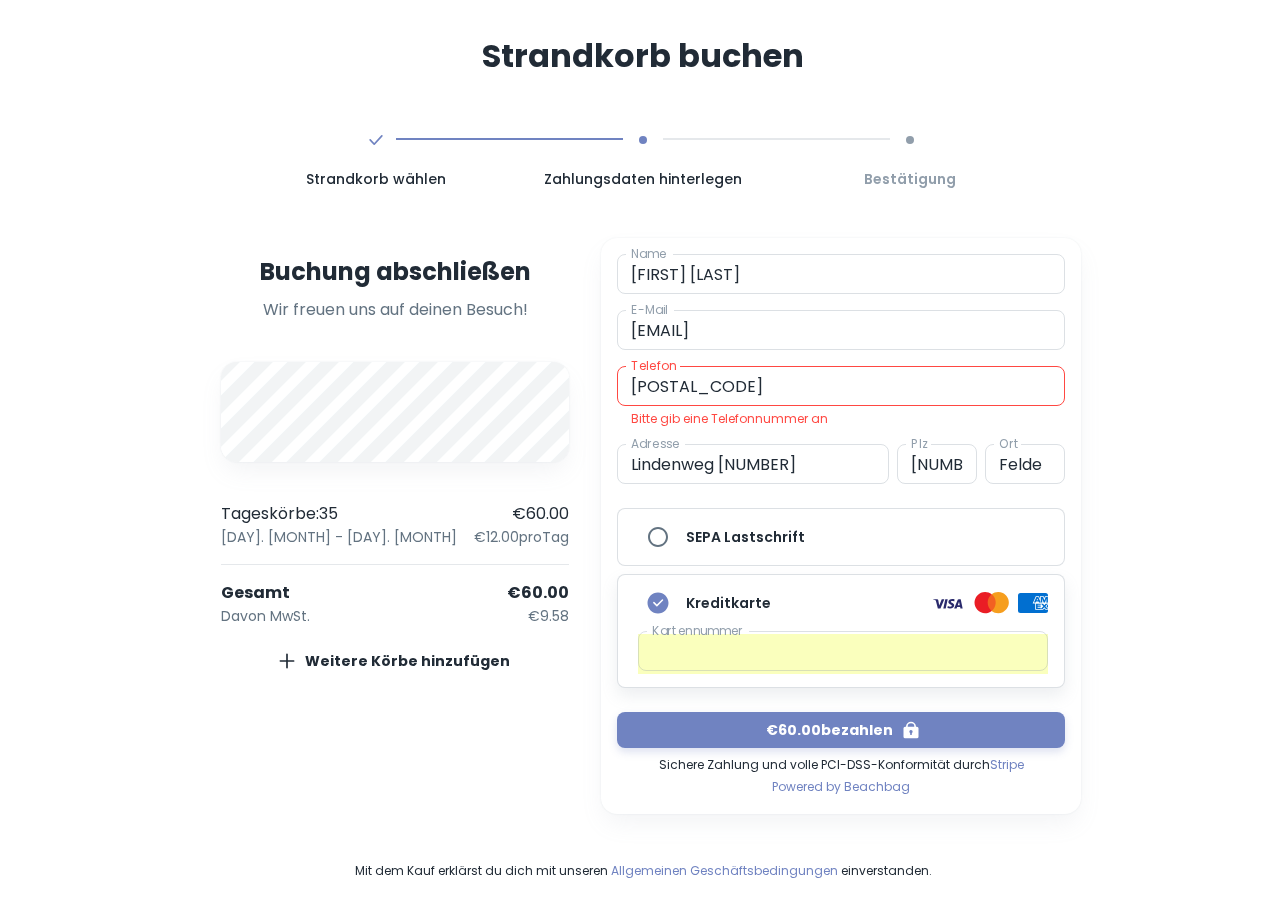 click on "Buchung abschließen Wir freuen uns auf deinen Besuch! A Tageskörbe : 35 €60.00 [DAY]. [MONTH] - [DAY]. [MONTH] €12.00 pro Tag Gesamt €60.00 Davon MwSt. €9.58 Weitere Körbe hinzufügen" at bounding box center [395, 526] 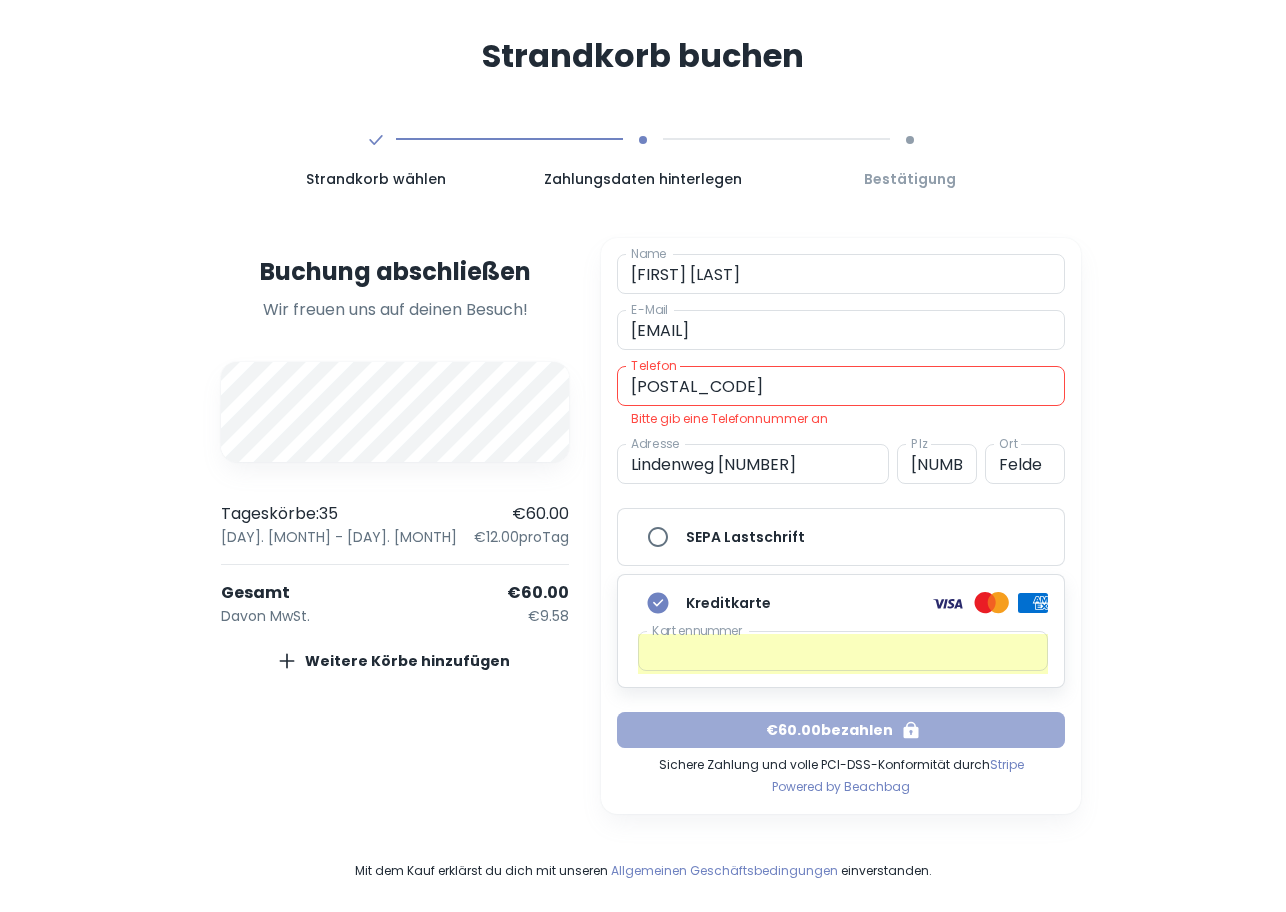 click on "€60.00  bezahlen" at bounding box center (841, 730) 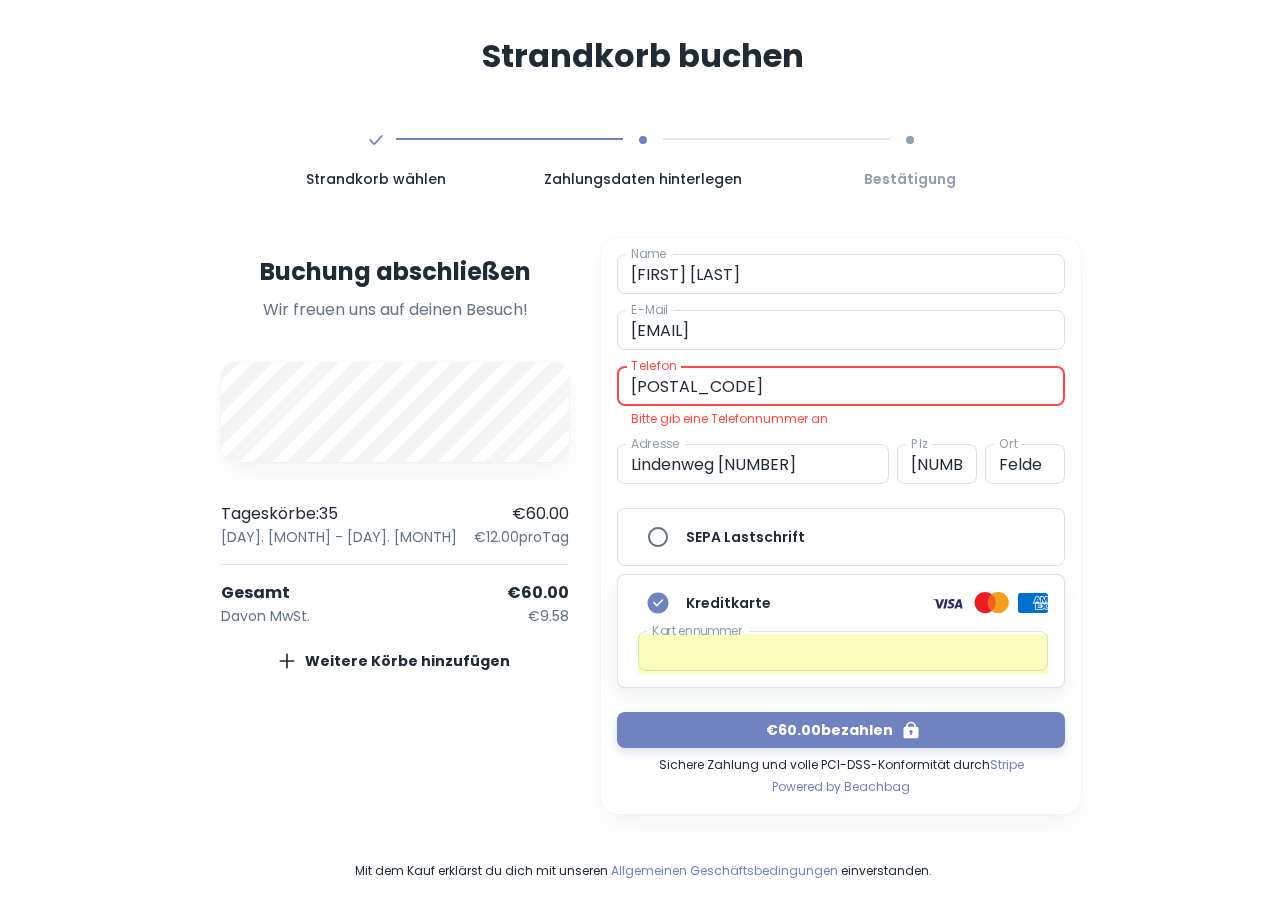 click on "[POSTAL_CODE]" at bounding box center (841, 386) 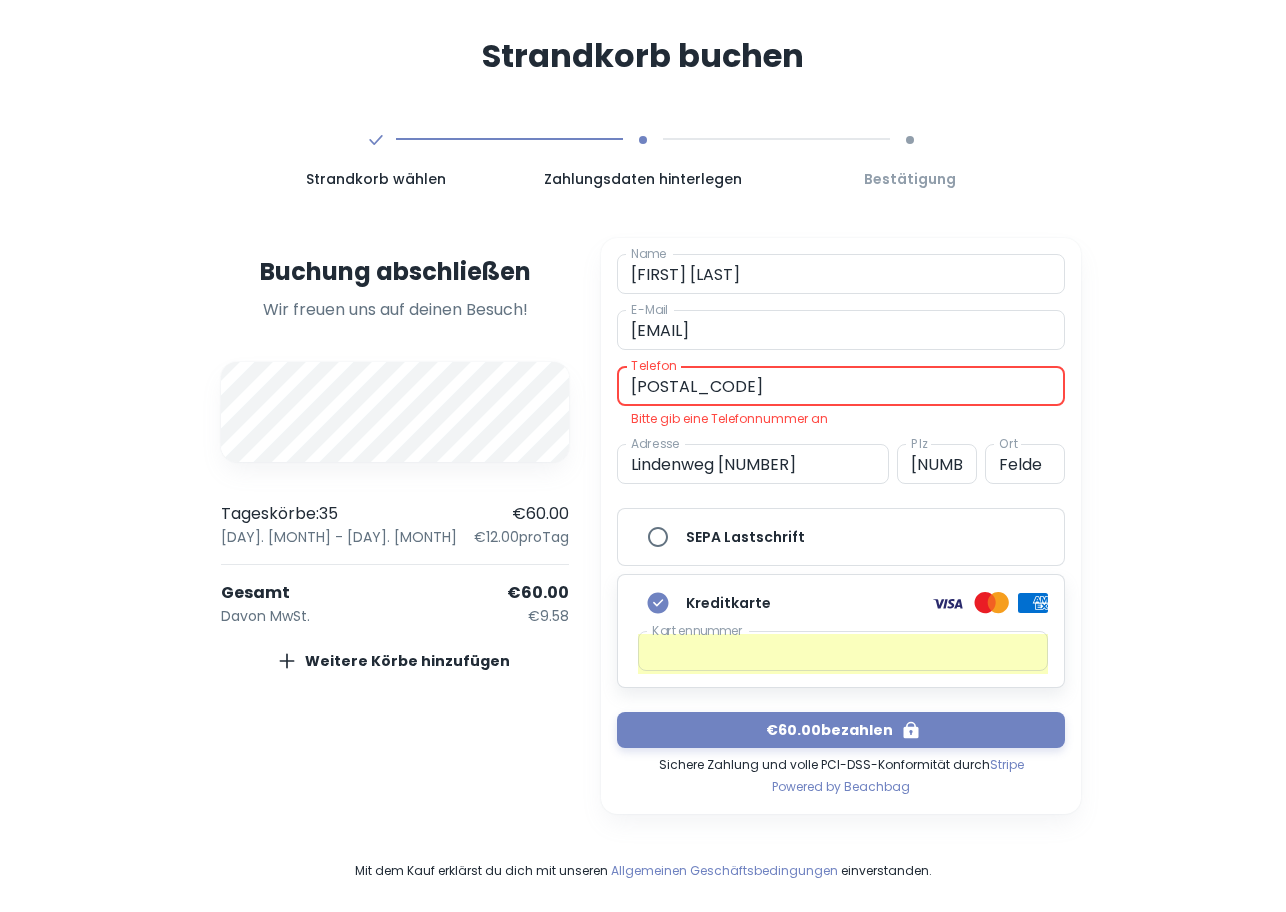 click on "[POSTAL_CODE]" at bounding box center (841, 386) 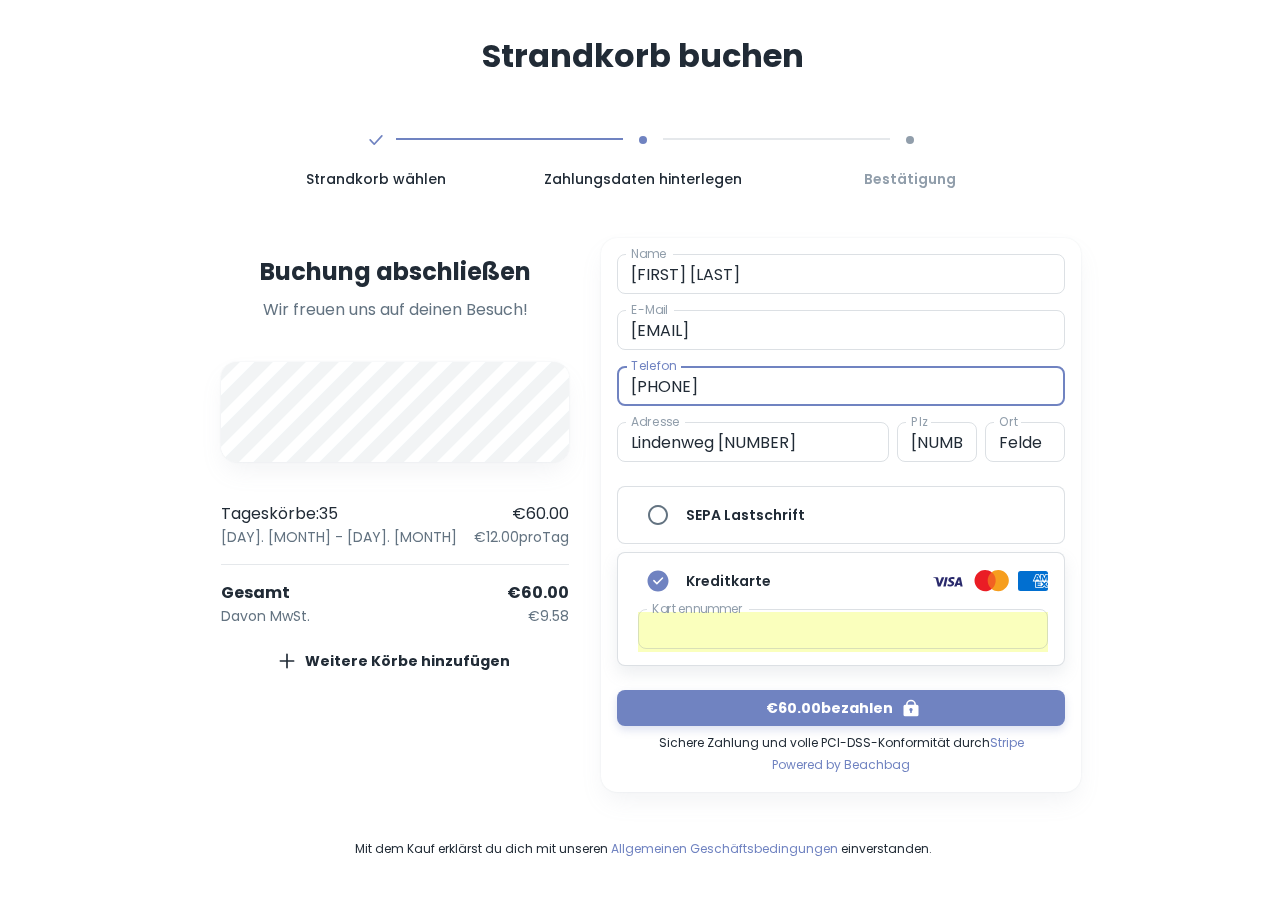 drag, startPoint x: 666, startPoint y: 386, endPoint x: 540, endPoint y: 386, distance: 126 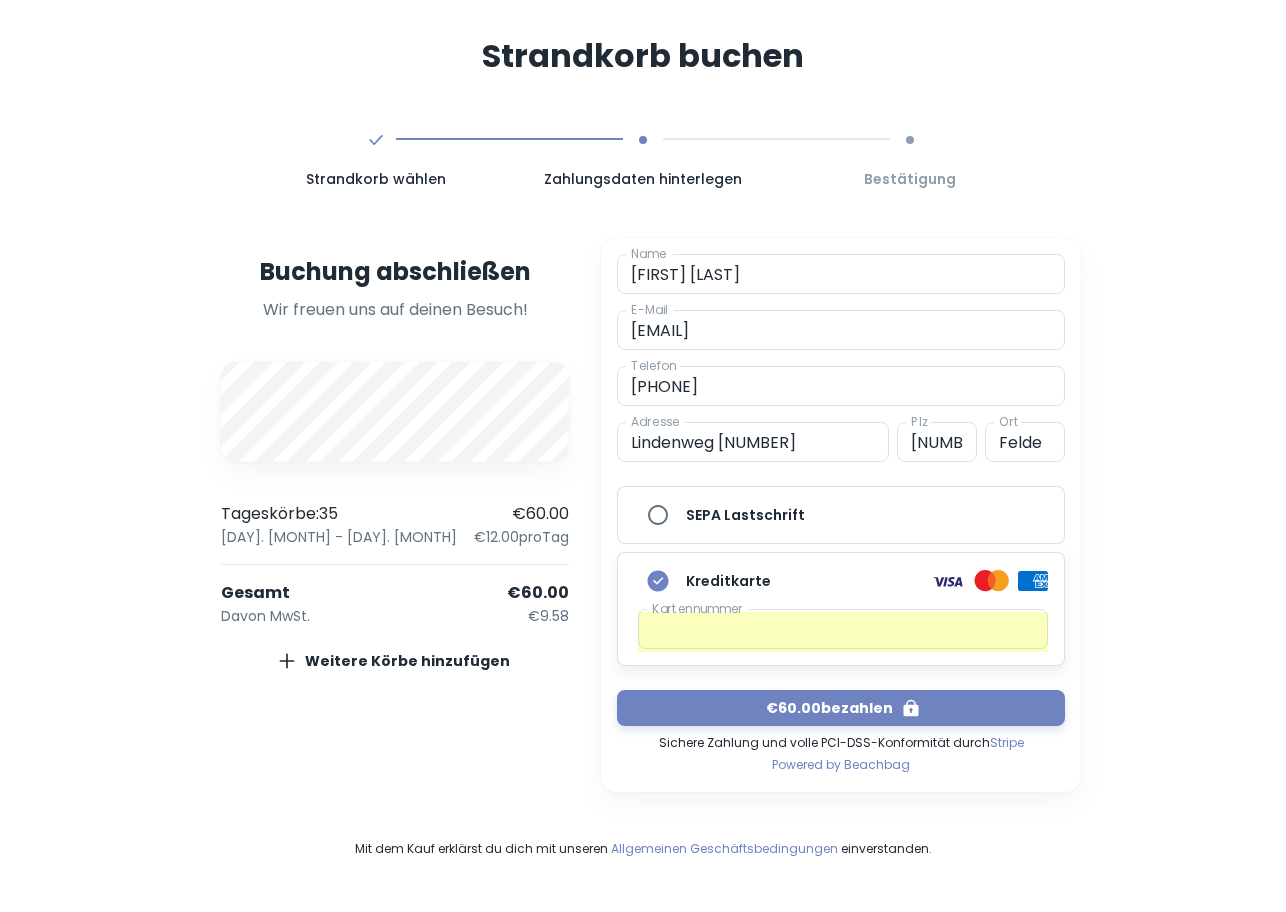 click on "Buchung abschließen Wir freuen uns auf deinen Besuch! A Tageskörbe : 35 €60.00 [DAY]. [MONTH] - [DAY]. [MONTH] €12.00 pro Tag Gesamt €60.00 Davon MwSt. €9.58 Weitere Körbe hinzufügen" at bounding box center (395, 515) 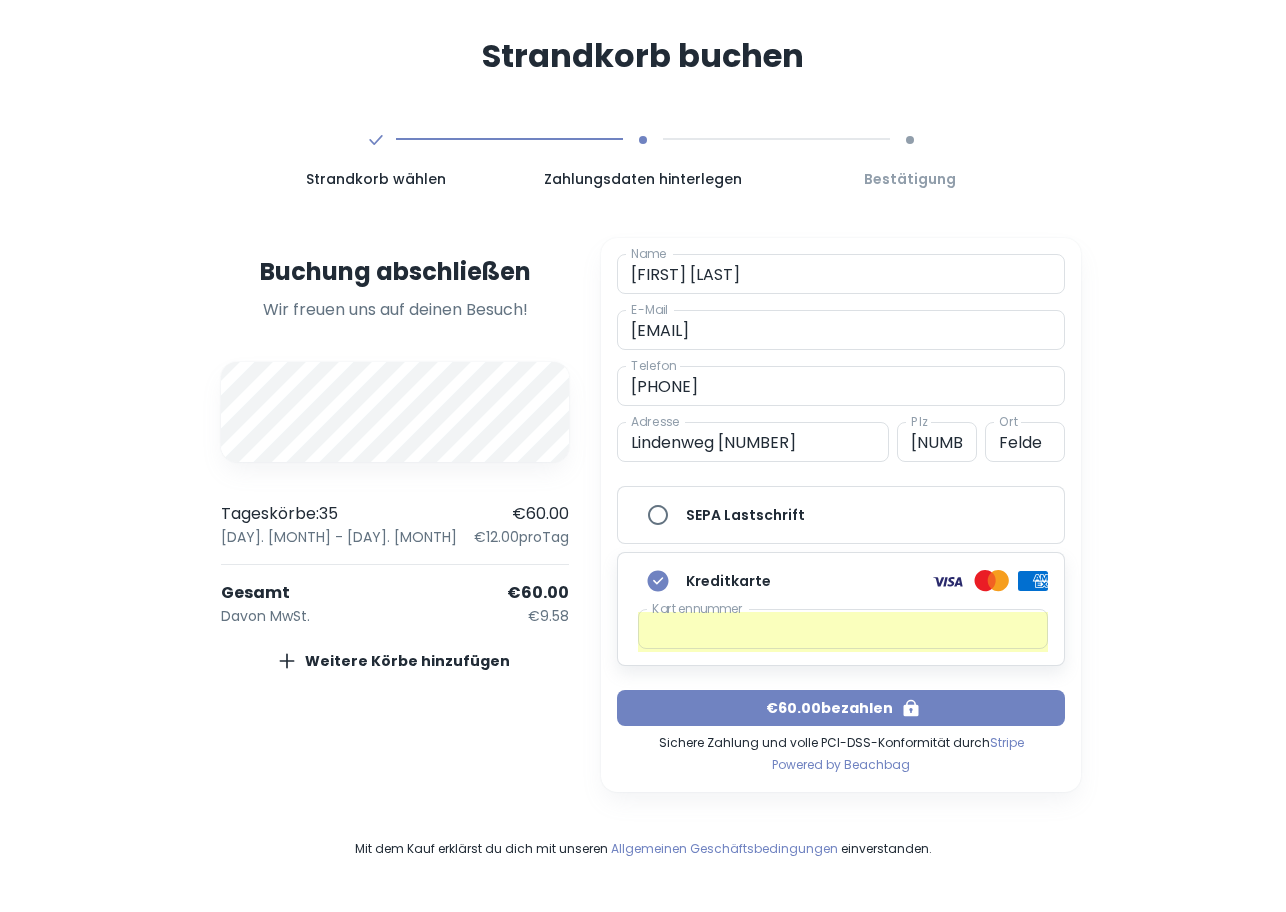 click on "€60.00  bezahlen" at bounding box center [841, 708] 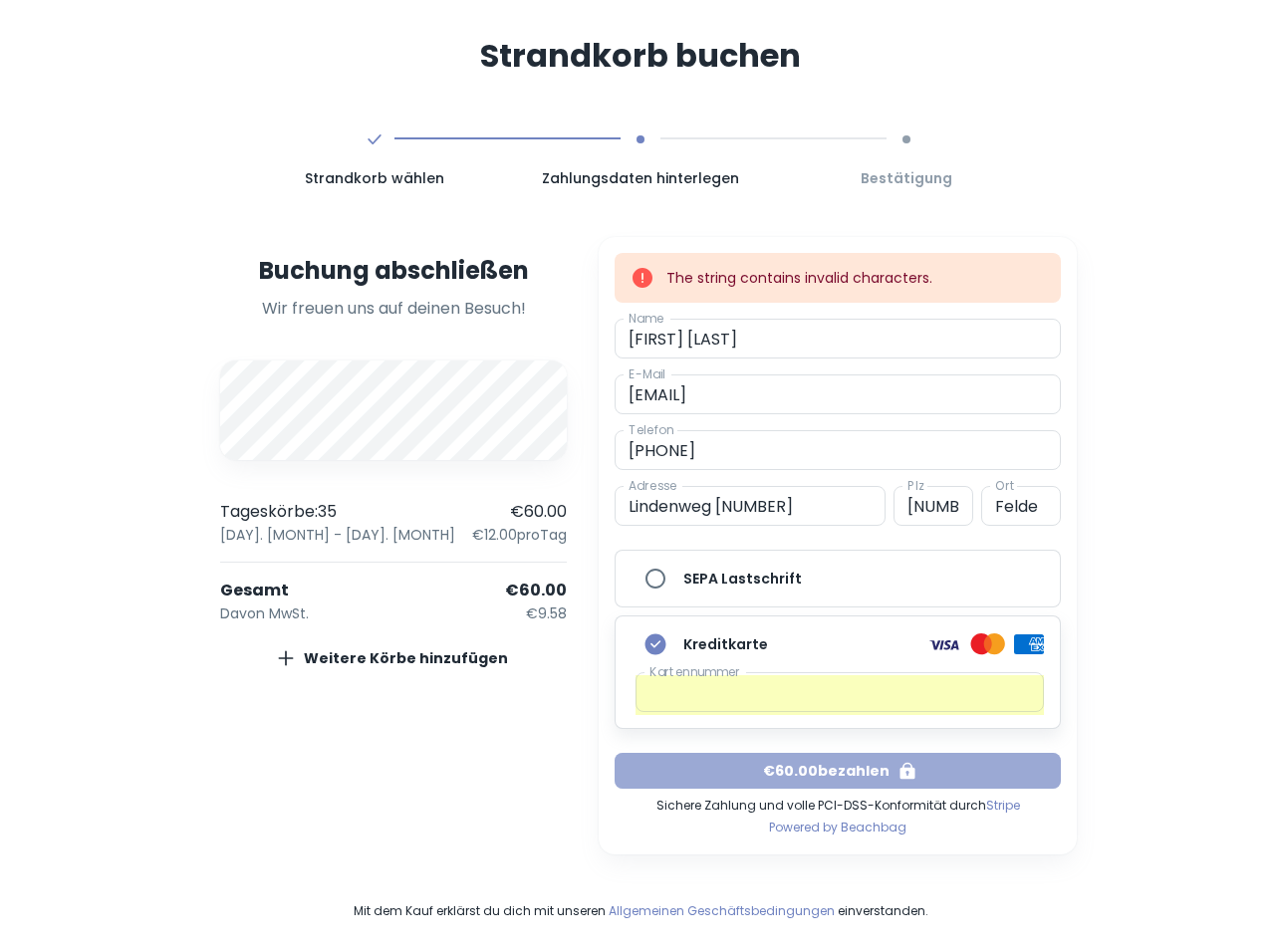 click on "€60.00  bezahlen" at bounding box center (838, 771) 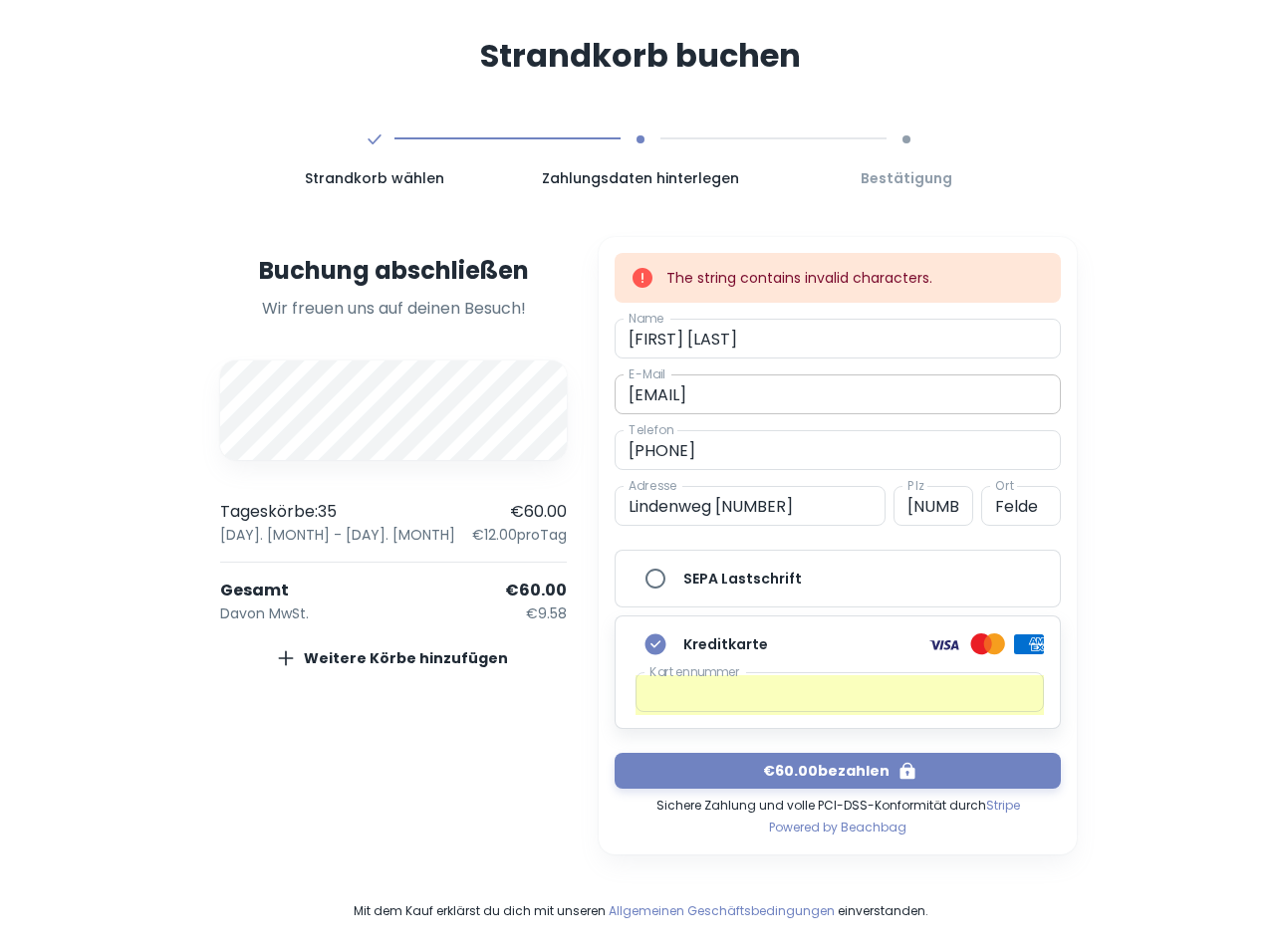 click on "[EMAIL]" at bounding box center (838, 394) 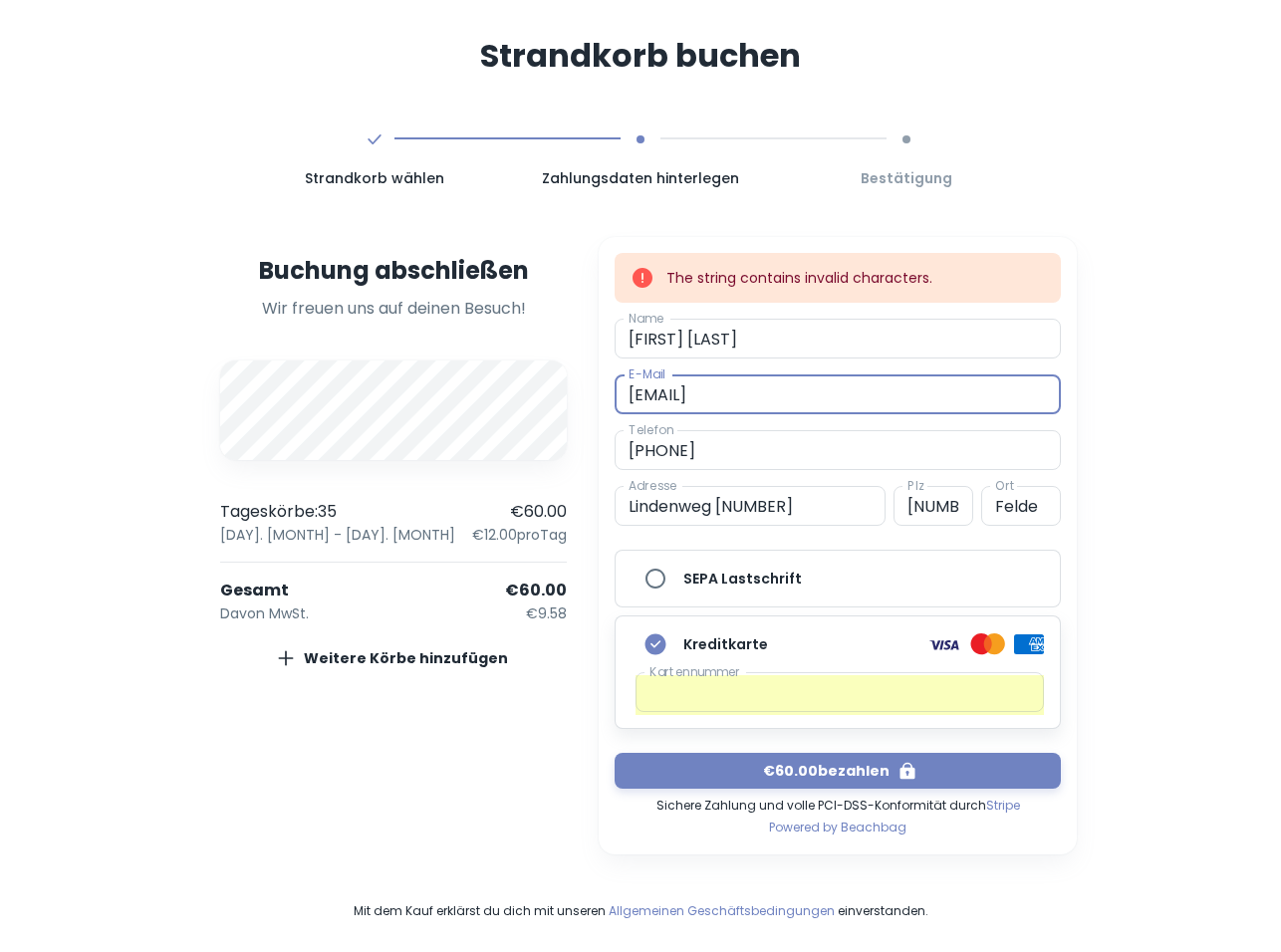 drag, startPoint x: 824, startPoint y: 398, endPoint x: 500, endPoint y: 369, distance: 325.2953 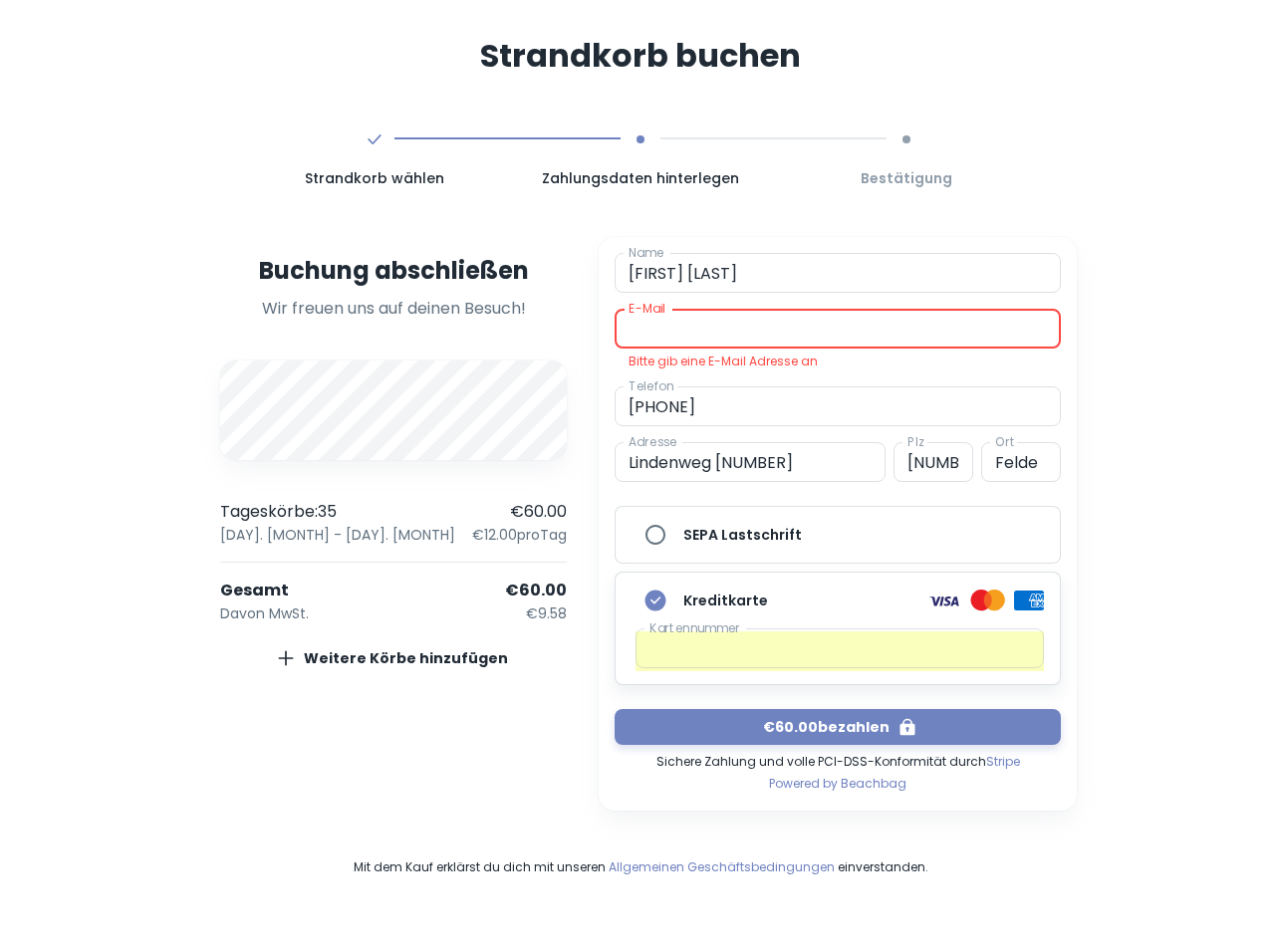 click on "E-Mail" at bounding box center (838, 329) 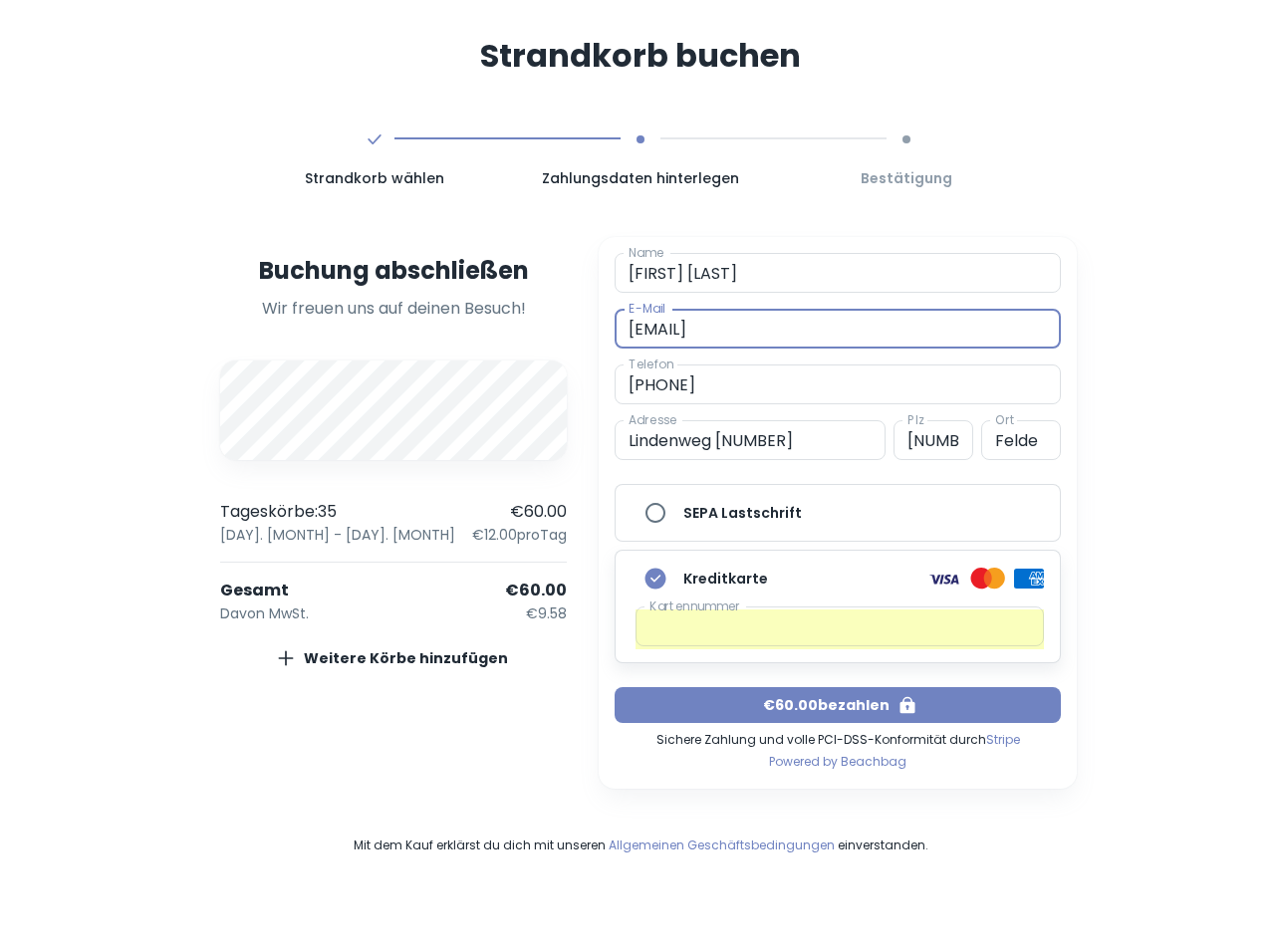 click on "€60.00  bezahlen" at bounding box center [838, 705] 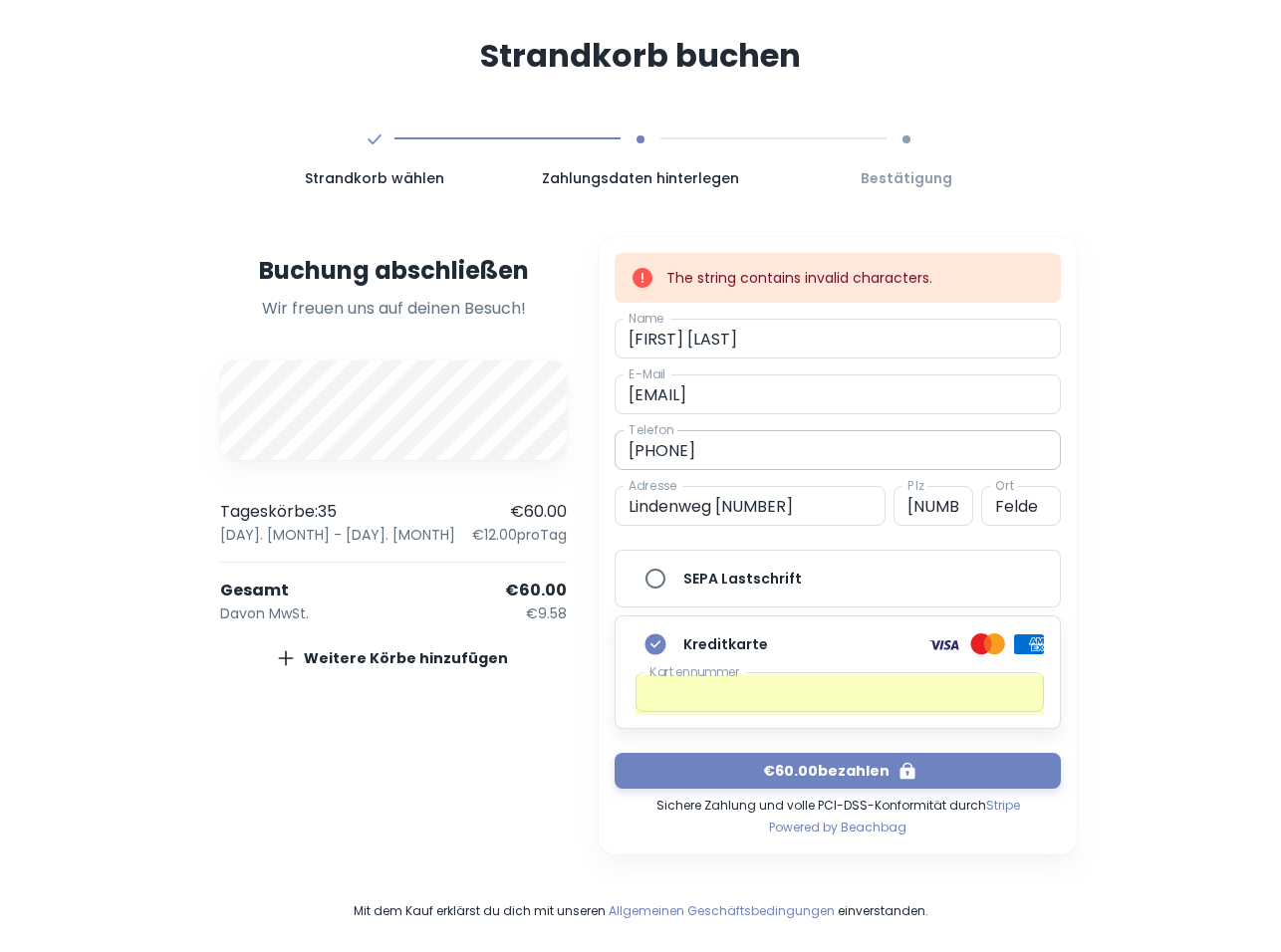 click on "[PHONE]" at bounding box center [838, 450] 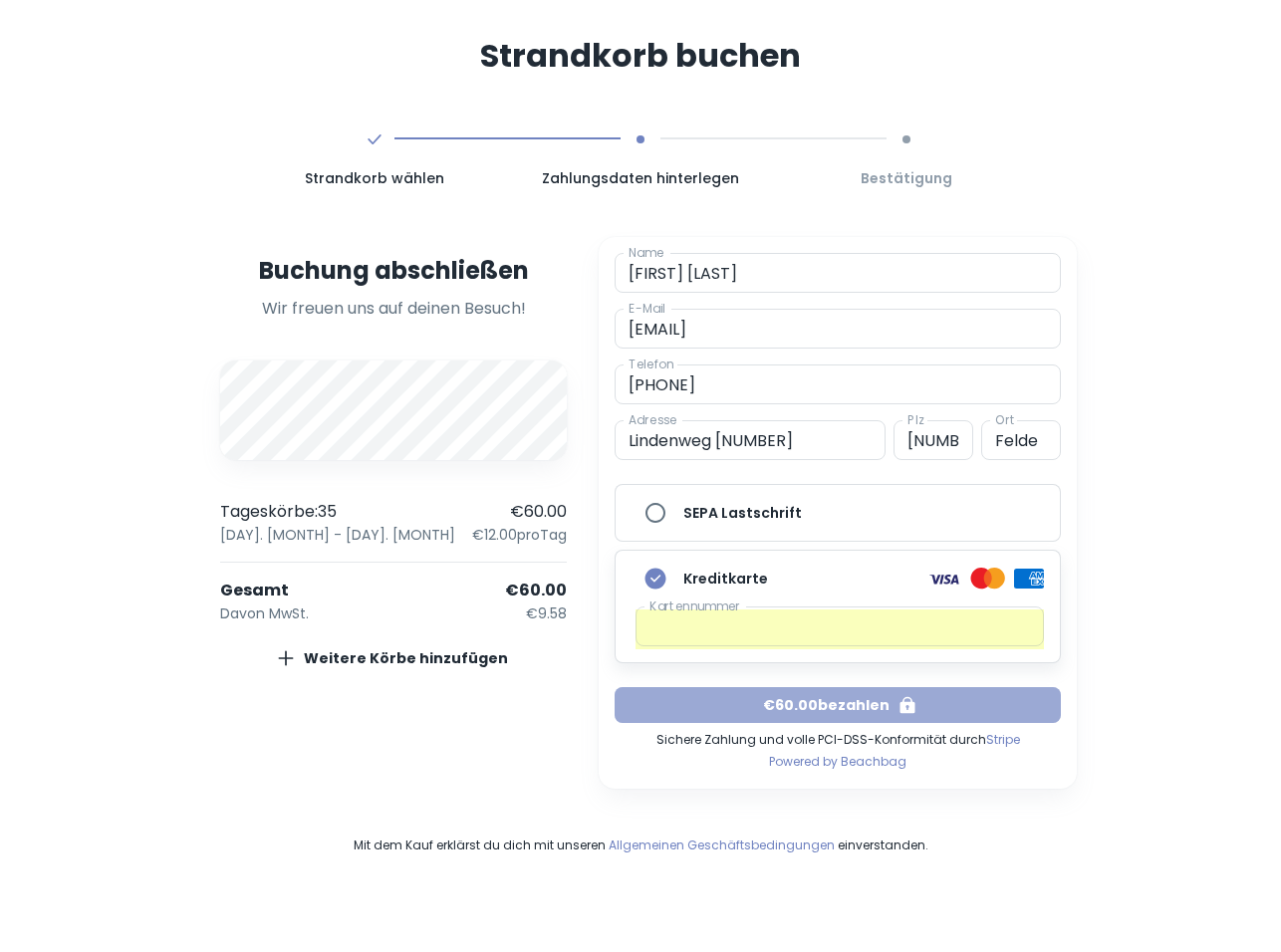 click on "€60.00  bezahlen" at bounding box center (838, 705) 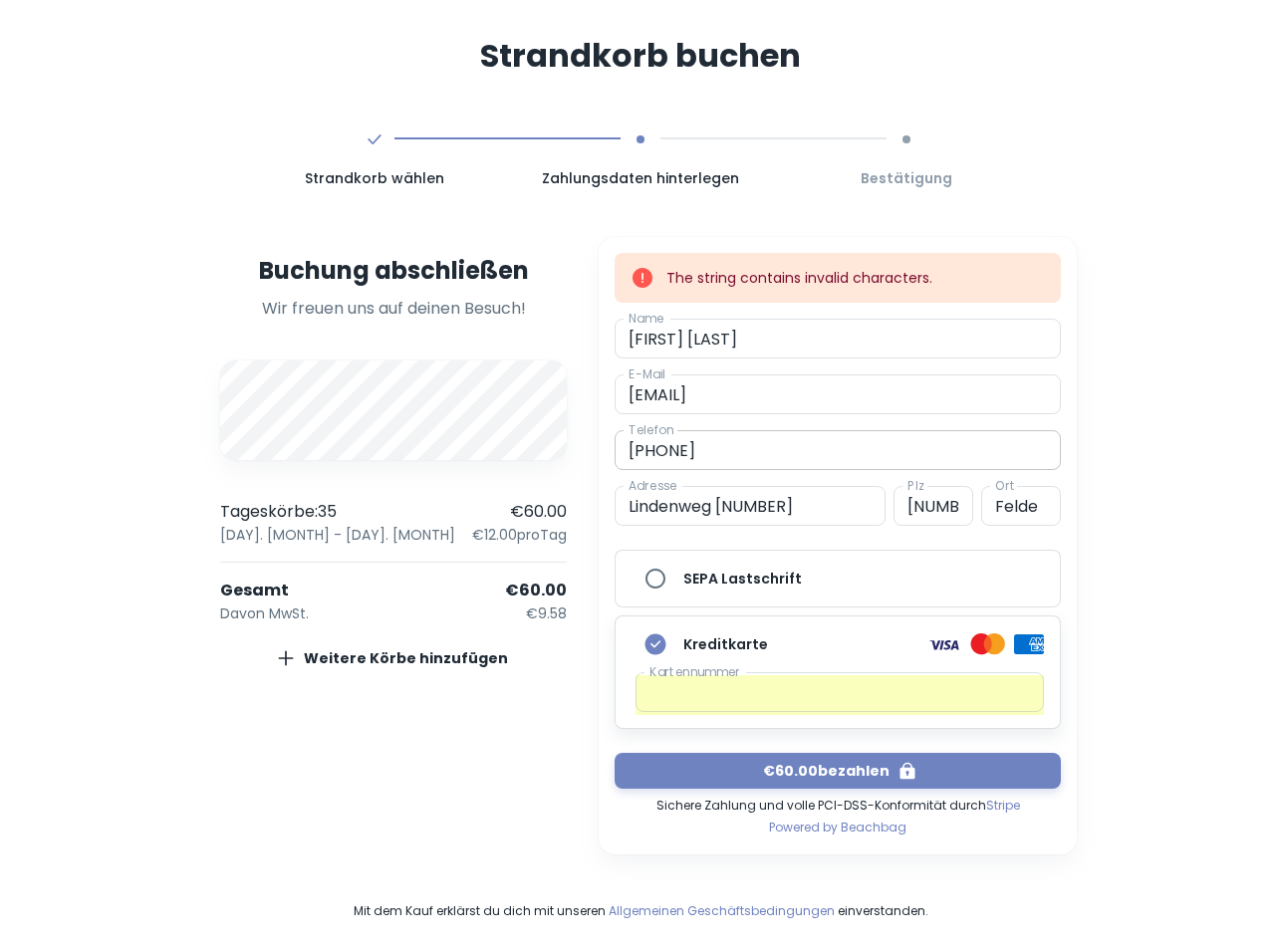 click on "[PHONE]" at bounding box center [838, 450] 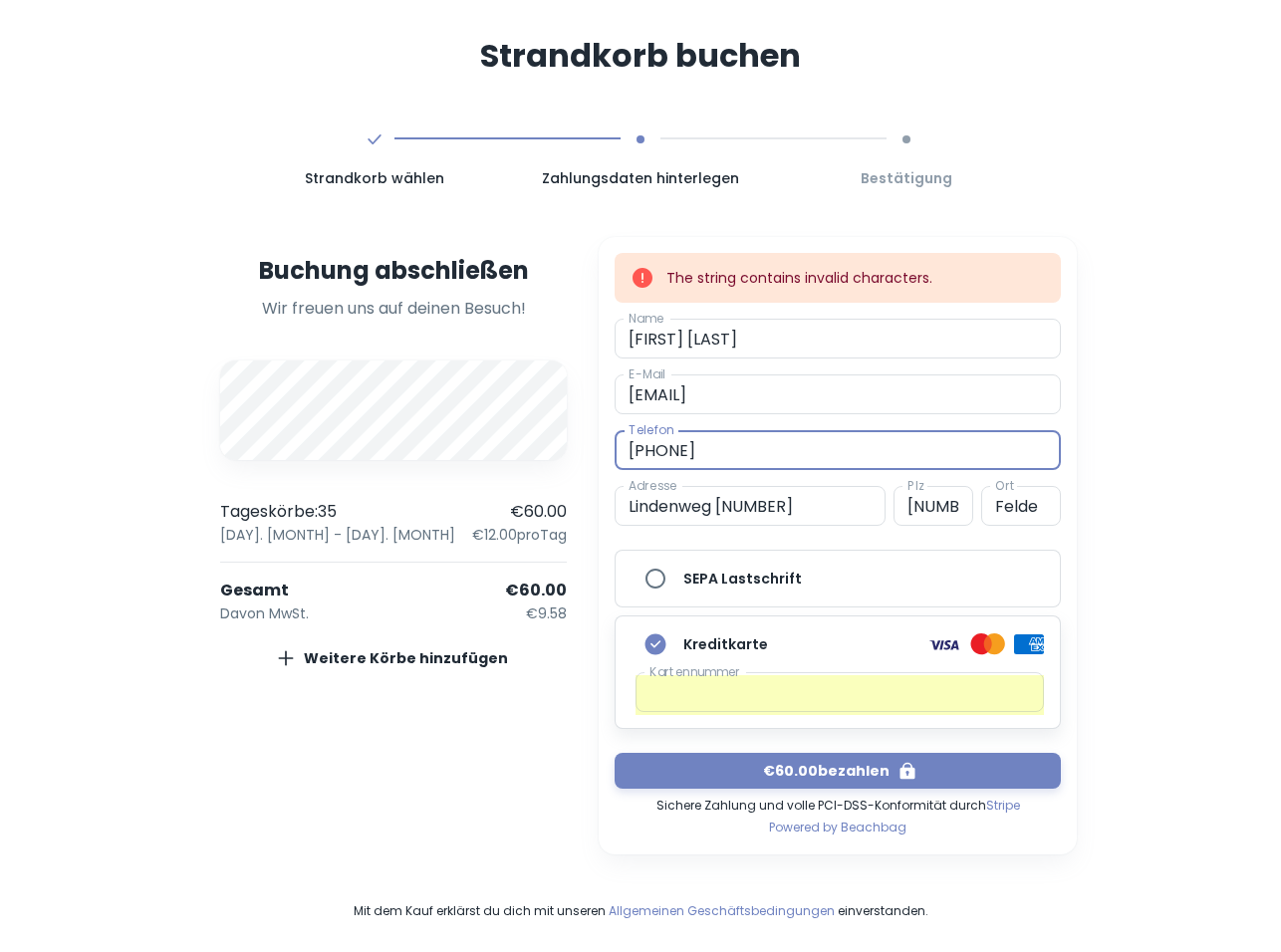 click on "[PHONE]" at bounding box center (838, 450) 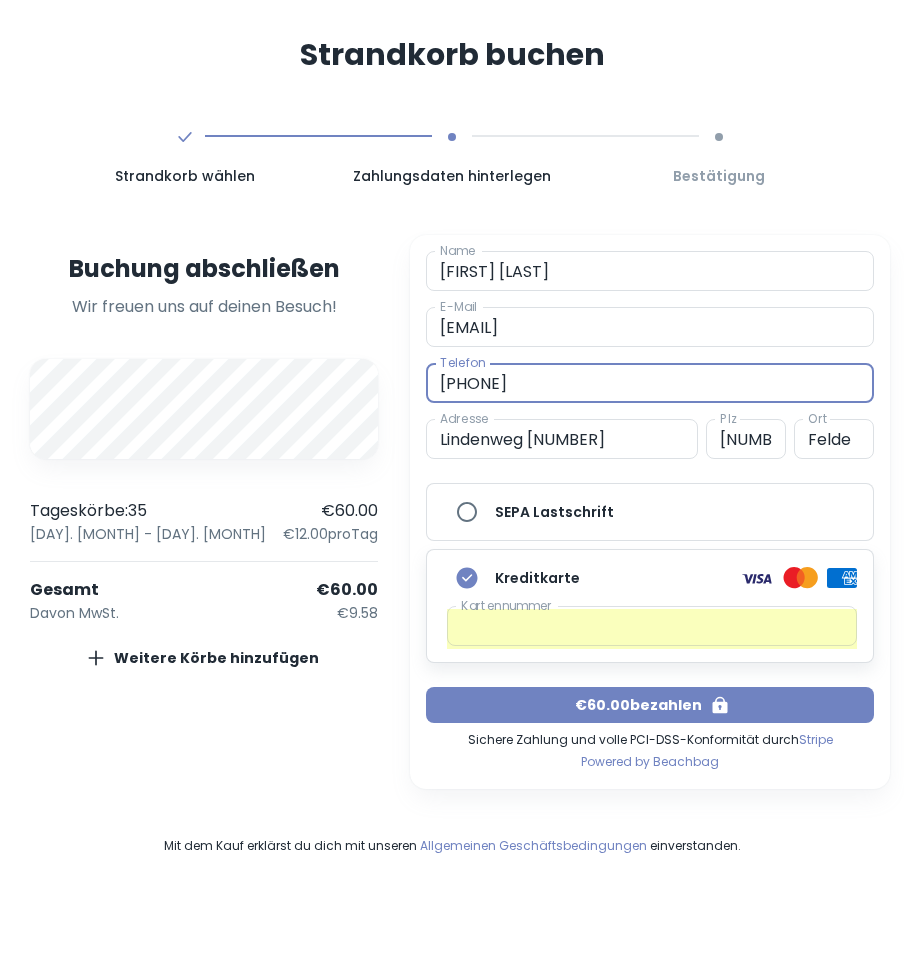 type on "[PHONE]" 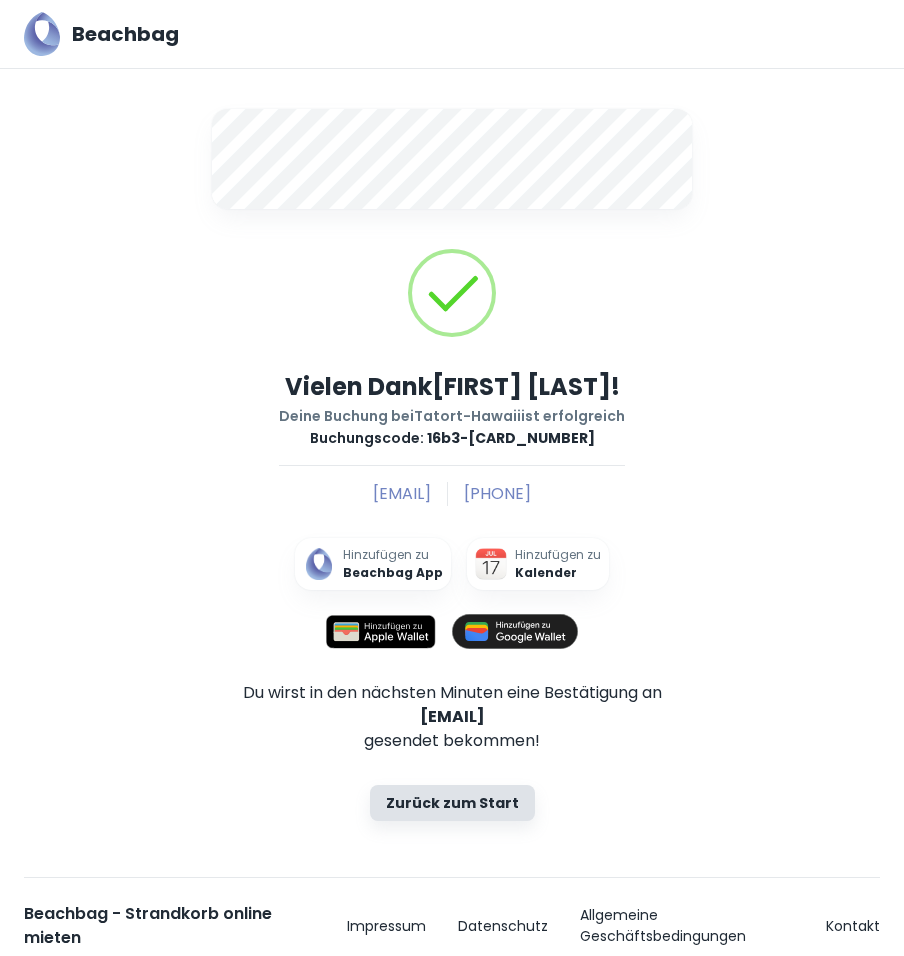 click at bounding box center (381, 632) 